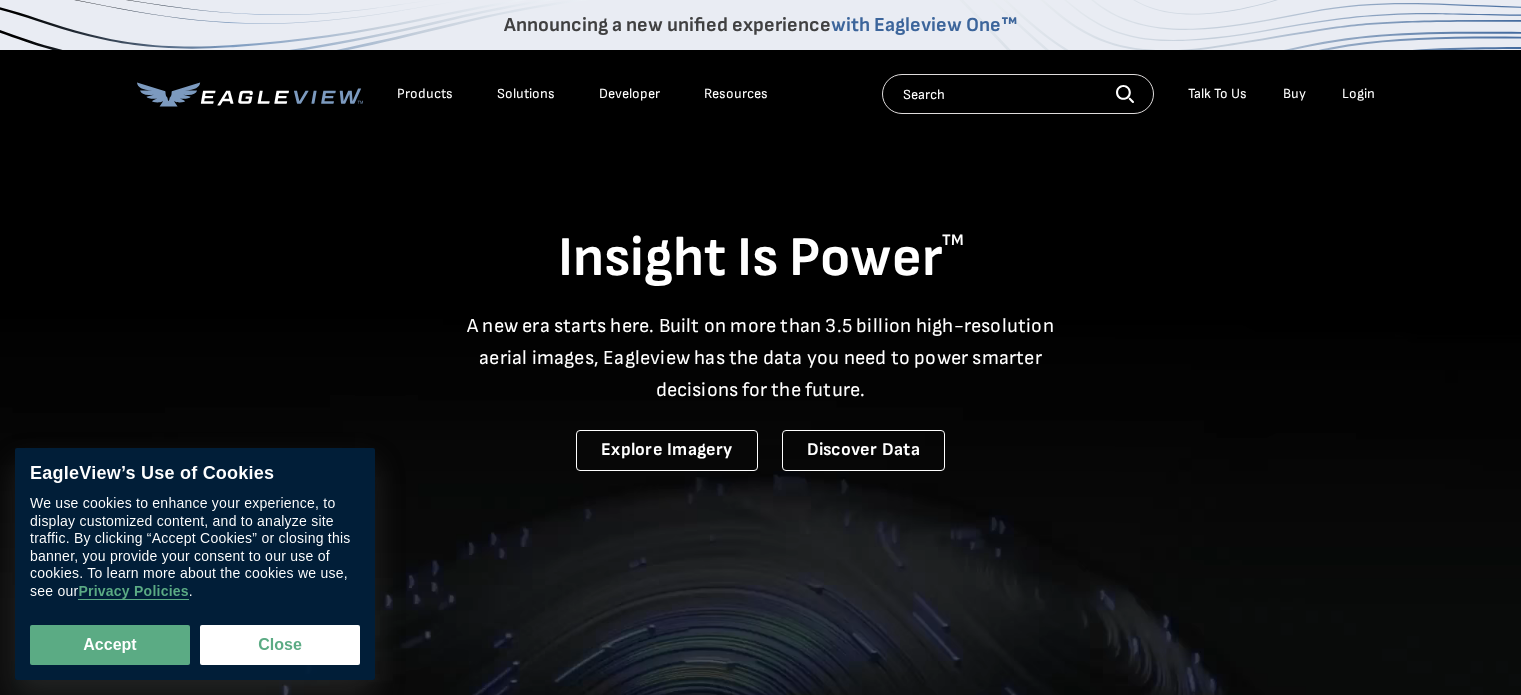scroll, scrollTop: 0, scrollLeft: 0, axis: both 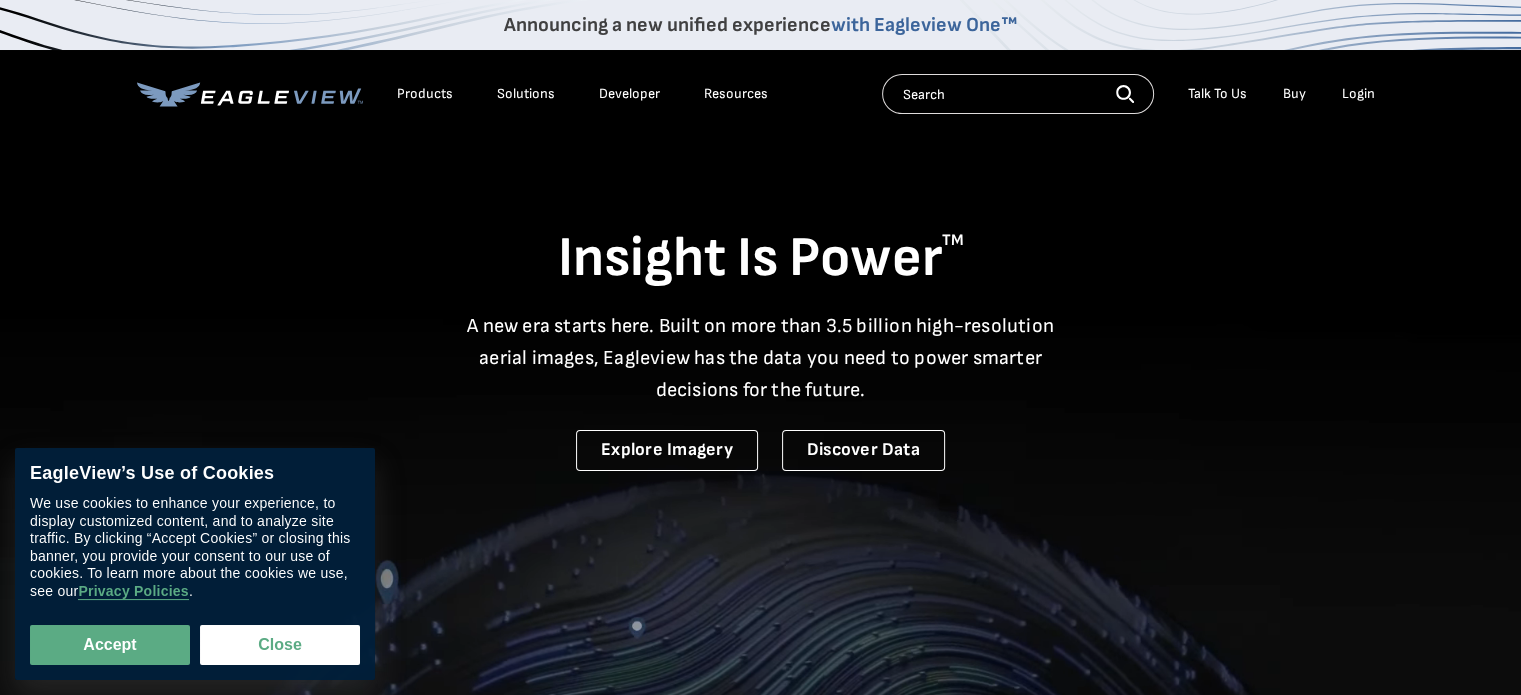 click on "Login" at bounding box center [1358, 94] 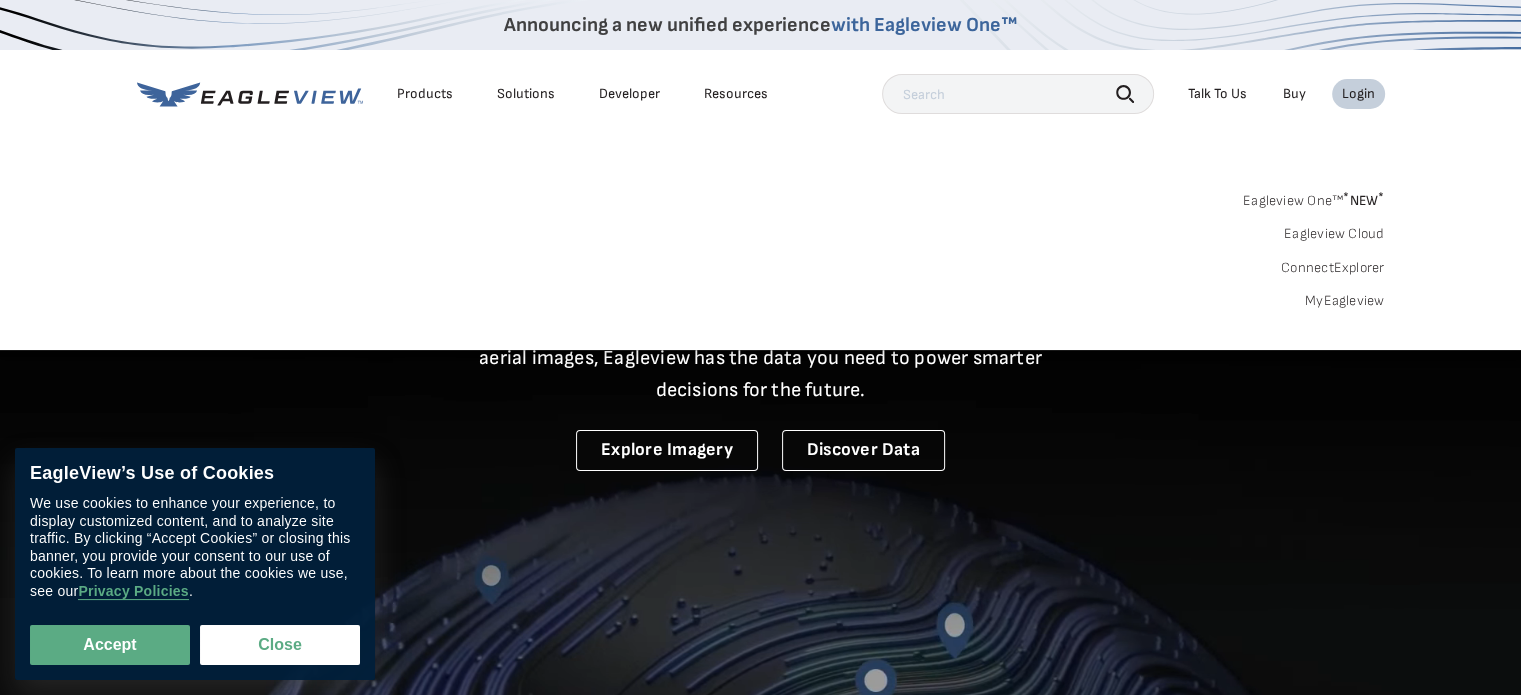 click on "MyEagleview" at bounding box center [1345, 301] 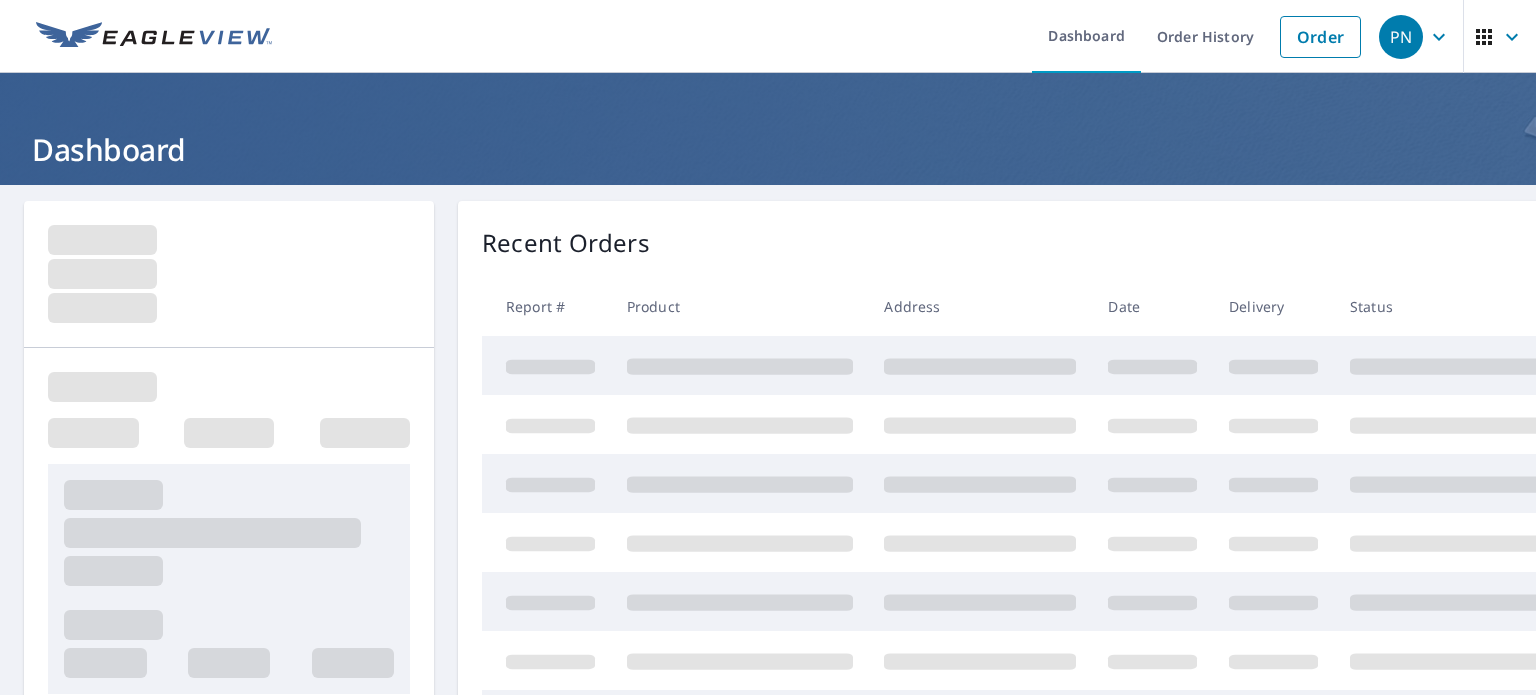 scroll, scrollTop: 0, scrollLeft: 0, axis: both 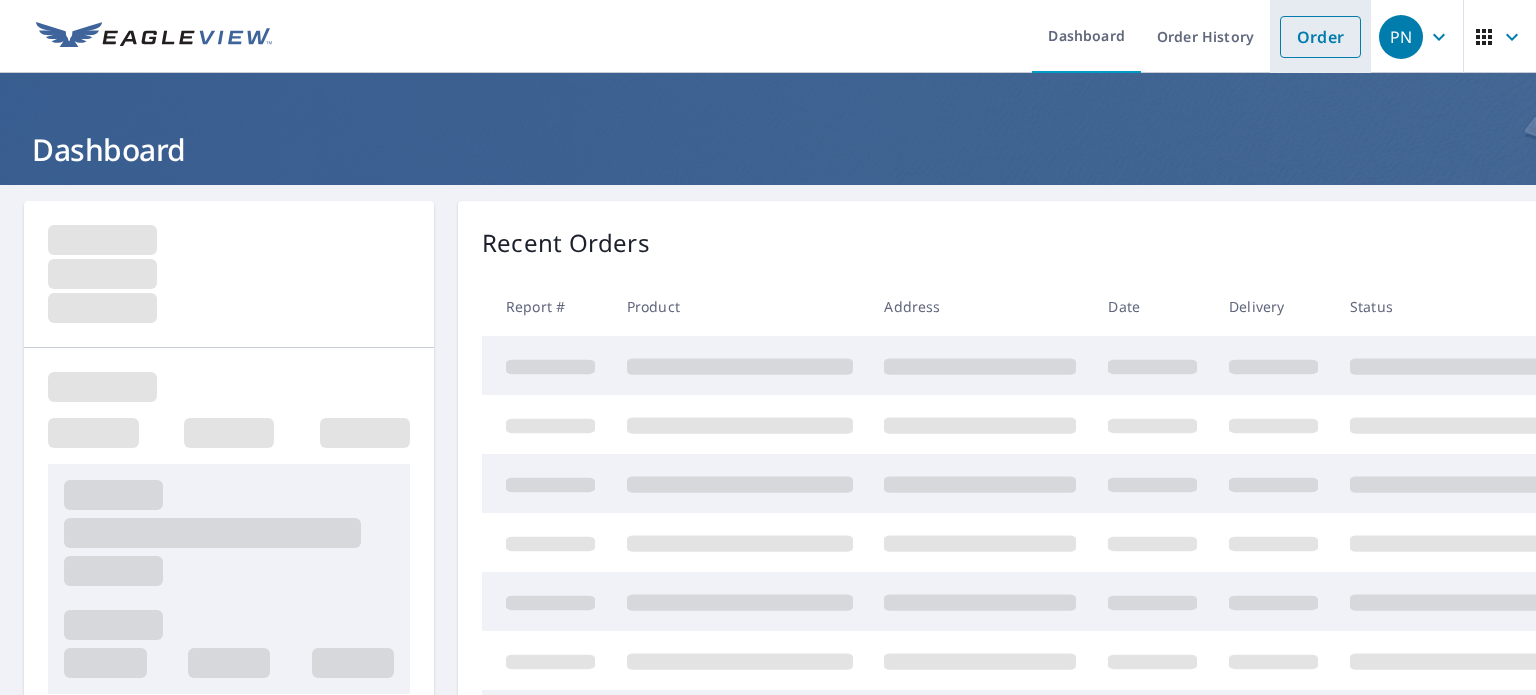 click on "Order" at bounding box center [1320, 37] 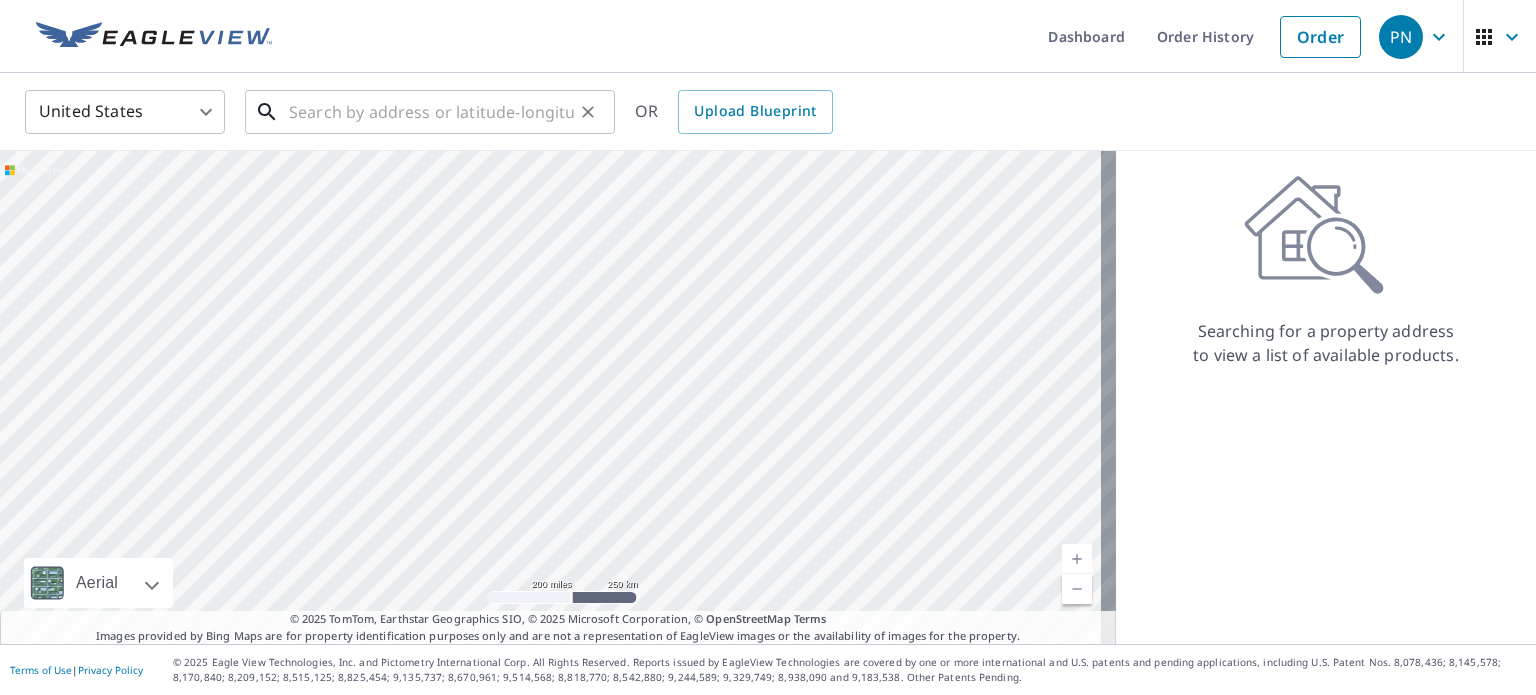 click at bounding box center [431, 112] 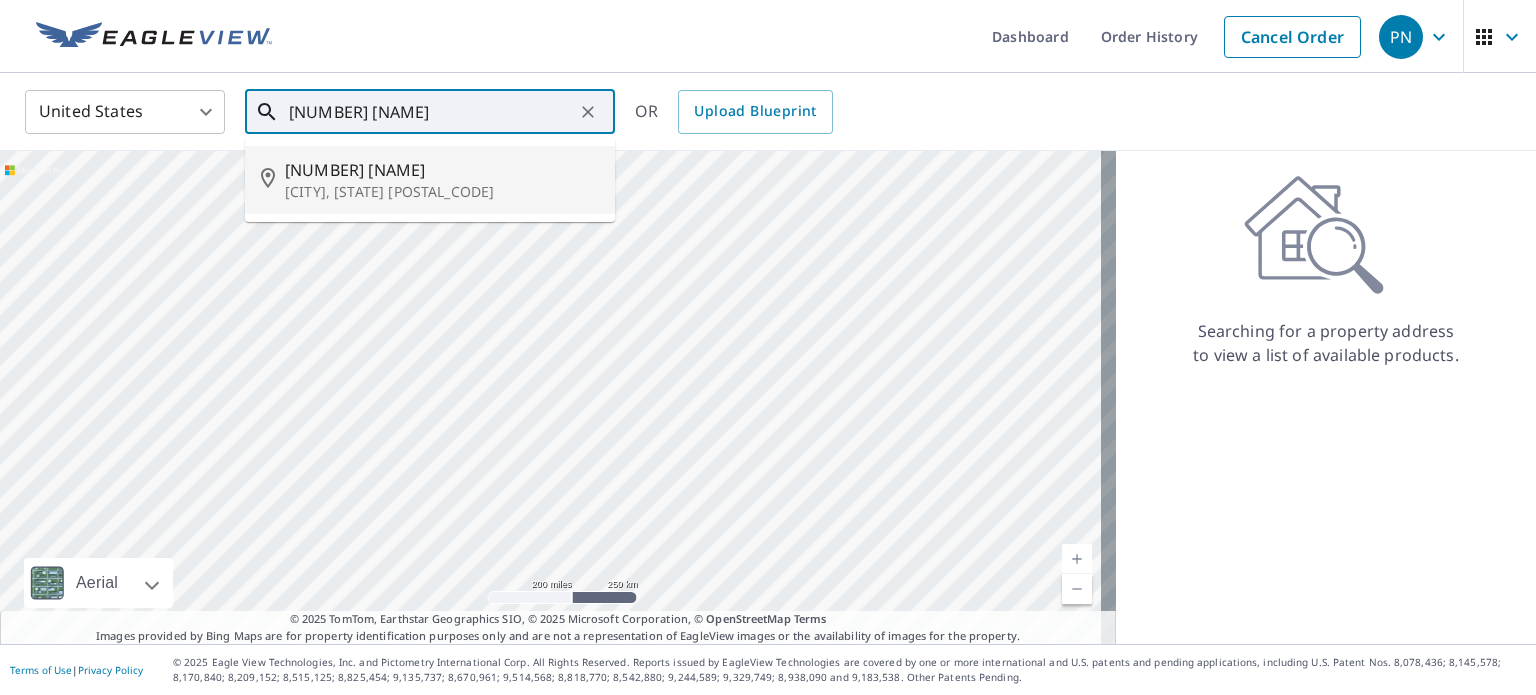 click on "[CITY], [STATE] [POSTAL_CODE]" at bounding box center [442, 192] 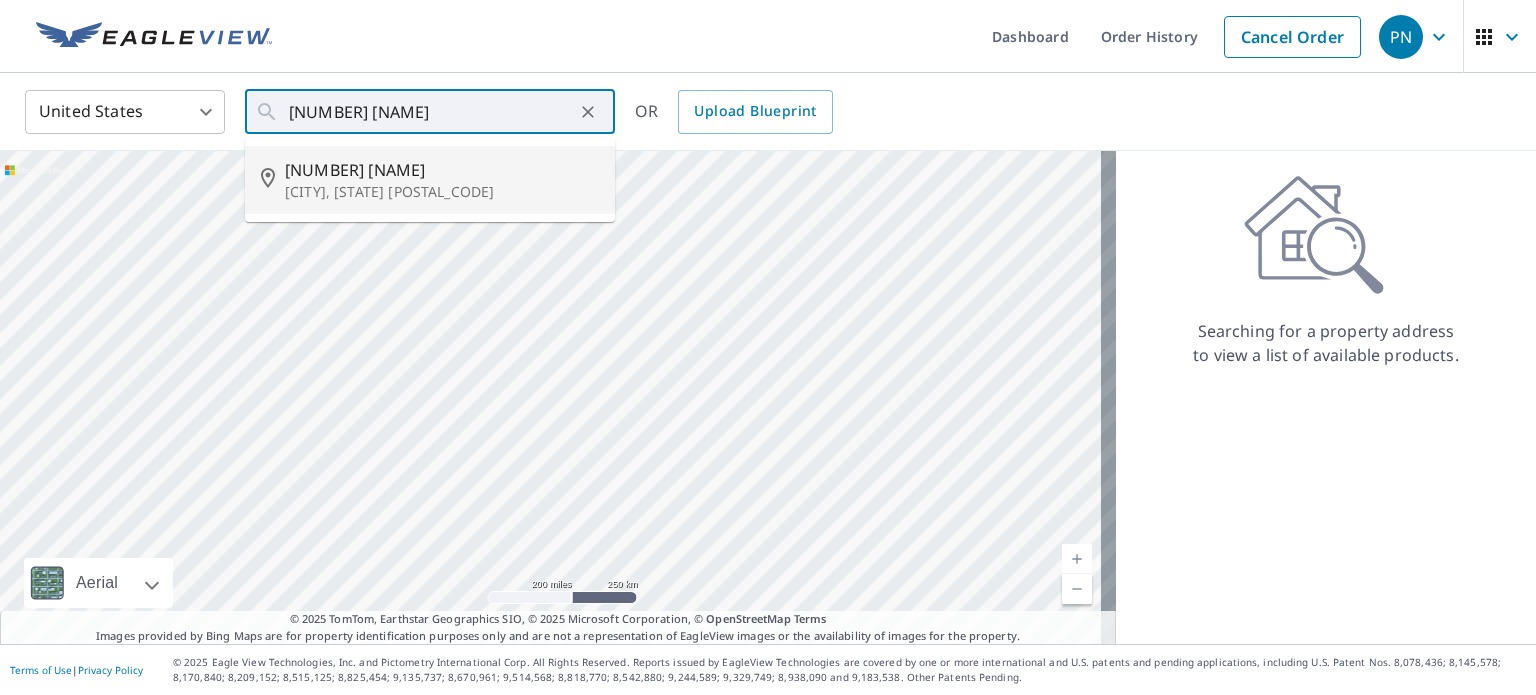 type on "[NUMBER] [NAME] [CITY], [STATE] [POSTAL_CODE]" 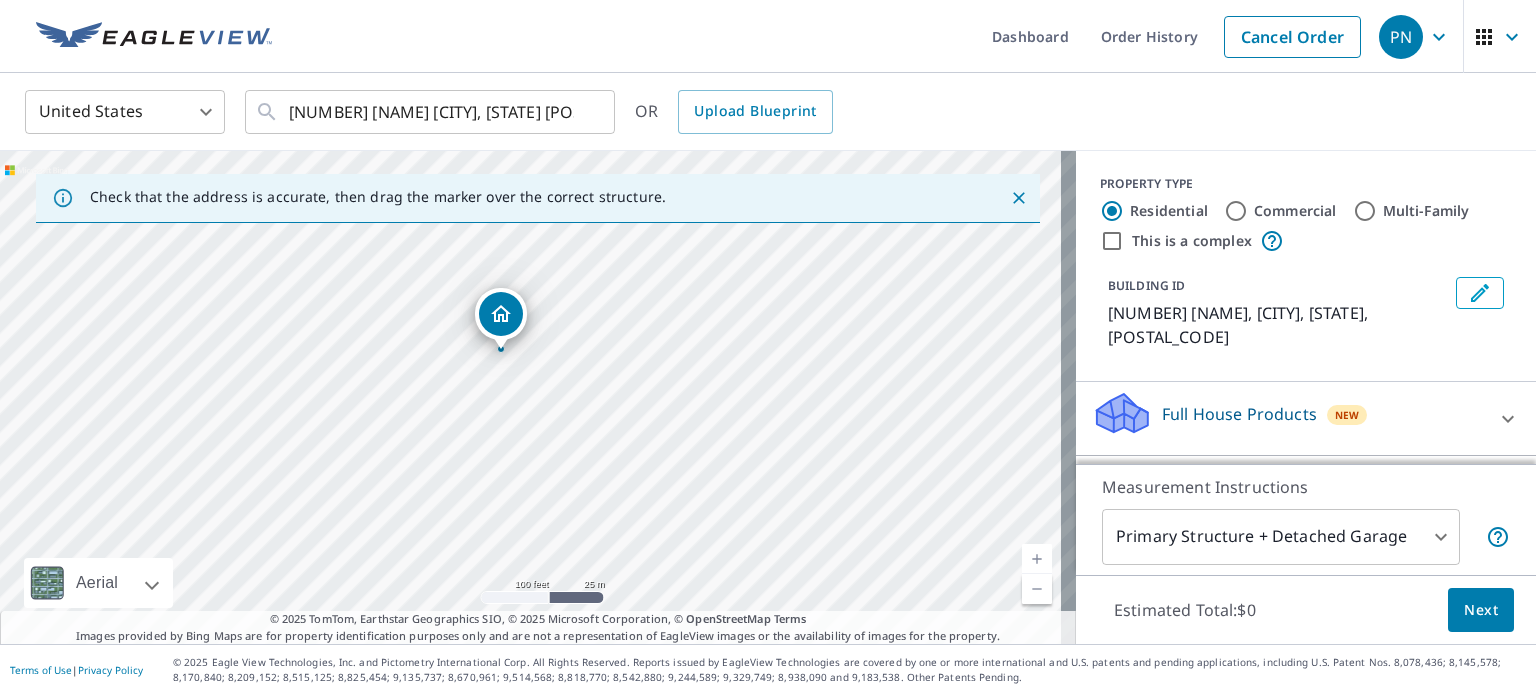 click on "United States US ​ [NUMBER] [NAME] [CITY], [STATE] ​ OR Upload Blueprint Check that the address is accurate, then drag the marker over the correct structure. [NUMBER] [NAME], [CITY], [STATE] Aerial Road A standard road map Aerial A detailed look from above Labels Labels 100 feet 25 m © 2025 TomTom, © Vexcel Imaging, © 2025 Microsoft Corporation,  © OpenStreetMap Terms © 2025 TomTom, Earthstar Geographics SIO, © 2025 Microsoft Corporation, ©   OpenStreetMap   Terms Images provided by Bing Maps are for property identification purposes only and are not a representation of EagleView images or the availability of images for the property. PROPERTY TYPE Residential Commercial Multi-Family This is a complex BUILDING ID [NUMBER] [NAME], [CITY], [STATE], [POSTAL_CODE] Full House Products New Full House™ $84 Roof Products New Premium $21.75 - $69.5 Standard $21.75 QuickSquares™ $18 Gutter $13.75 Bid Perfect™ $18 Solar Products New $63.25 $79 1" at bounding box center [768, 347] 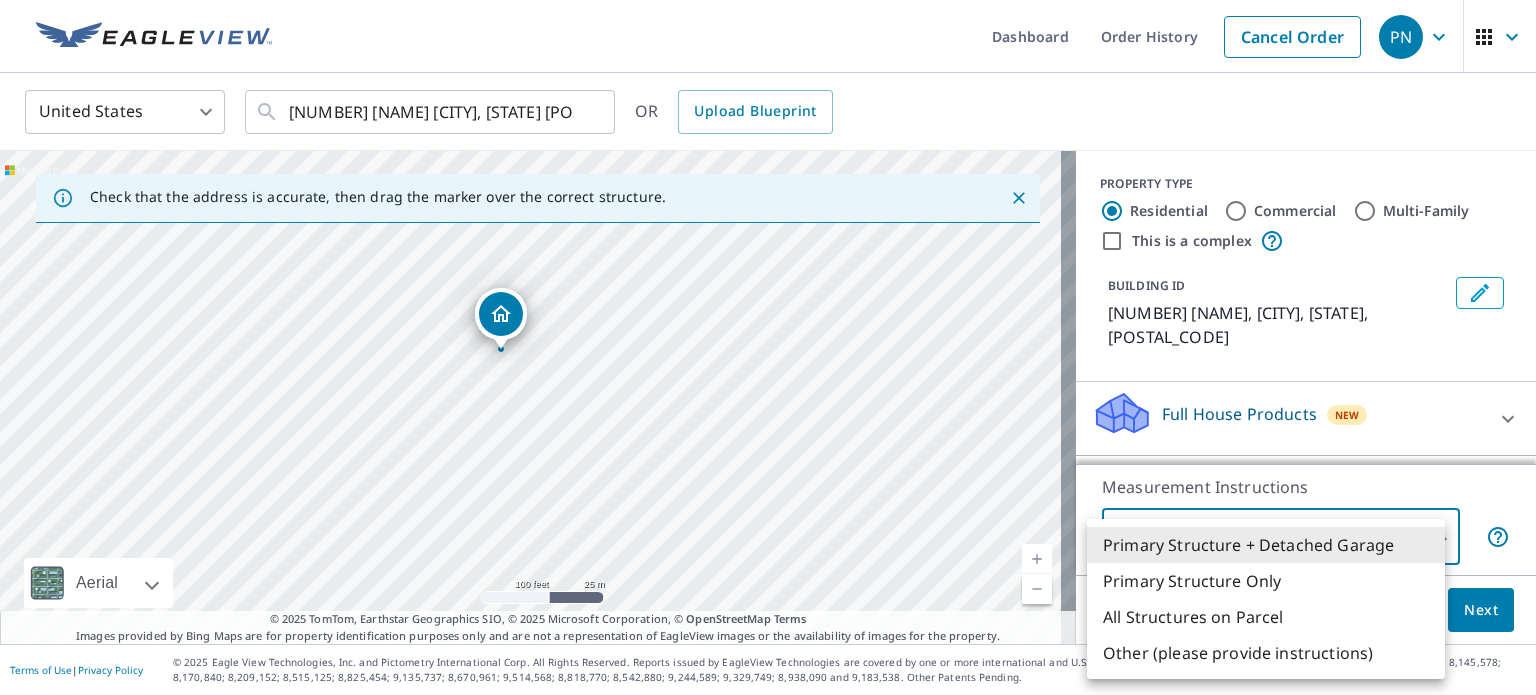 click on "Primary Structure Only" at bounding box center [1266, 581] 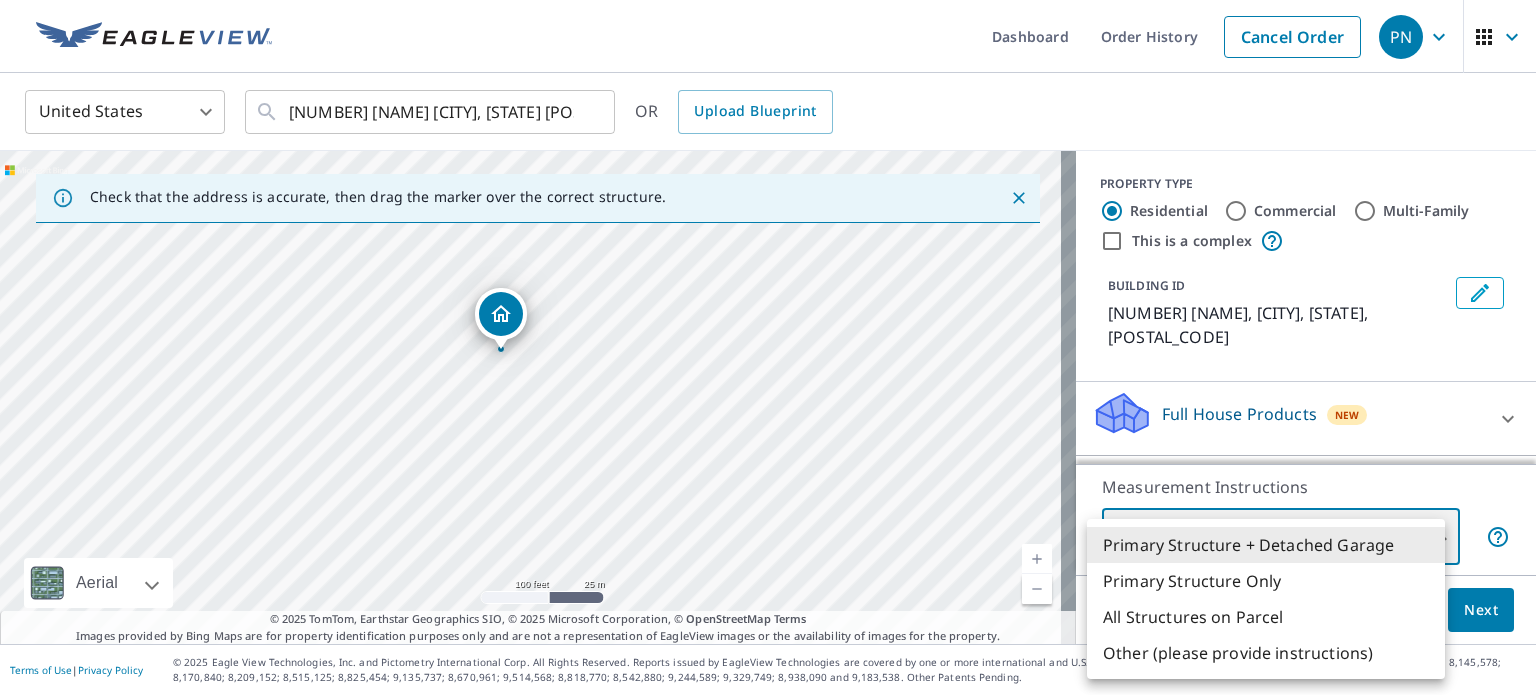type on "2" 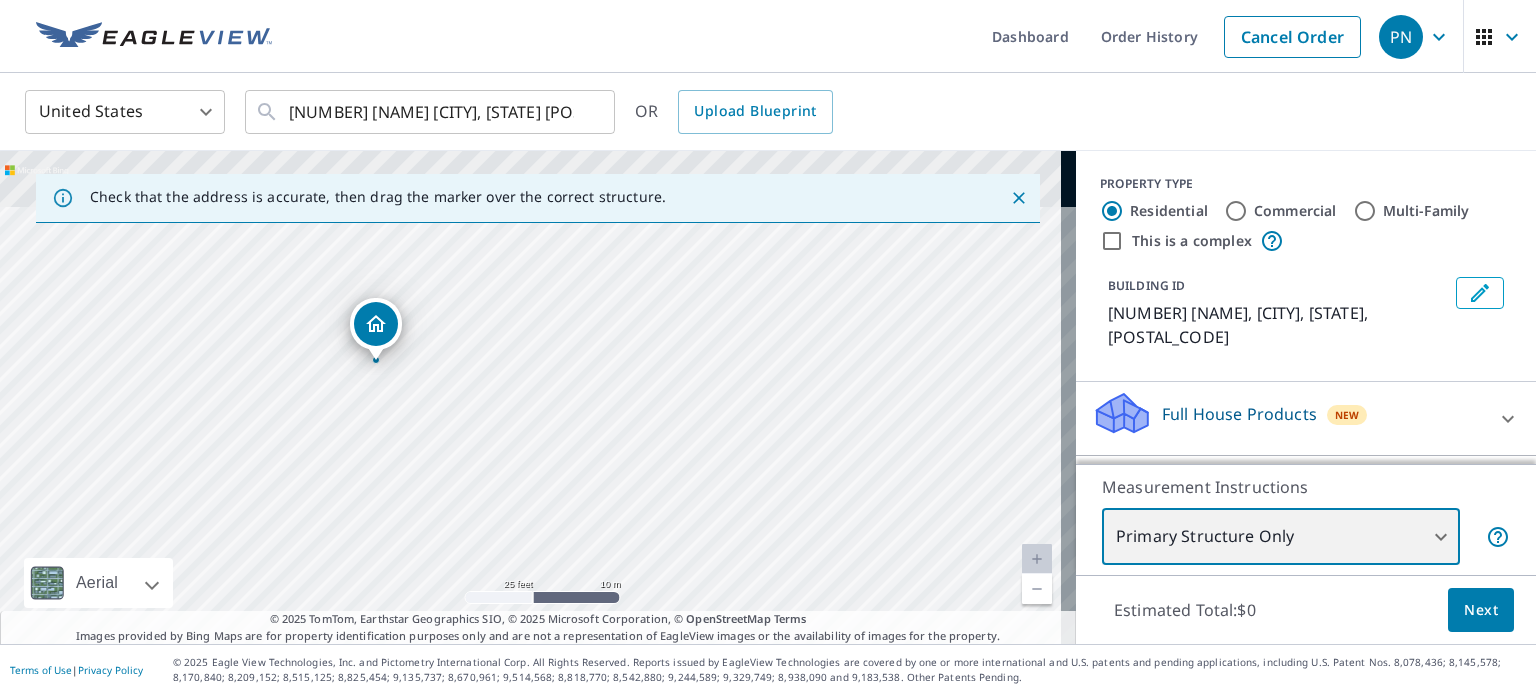 drag, startPoint x: 486, startPoint y: 375, endPoint x: 576, endPoint y: 535, distance: 183.57559 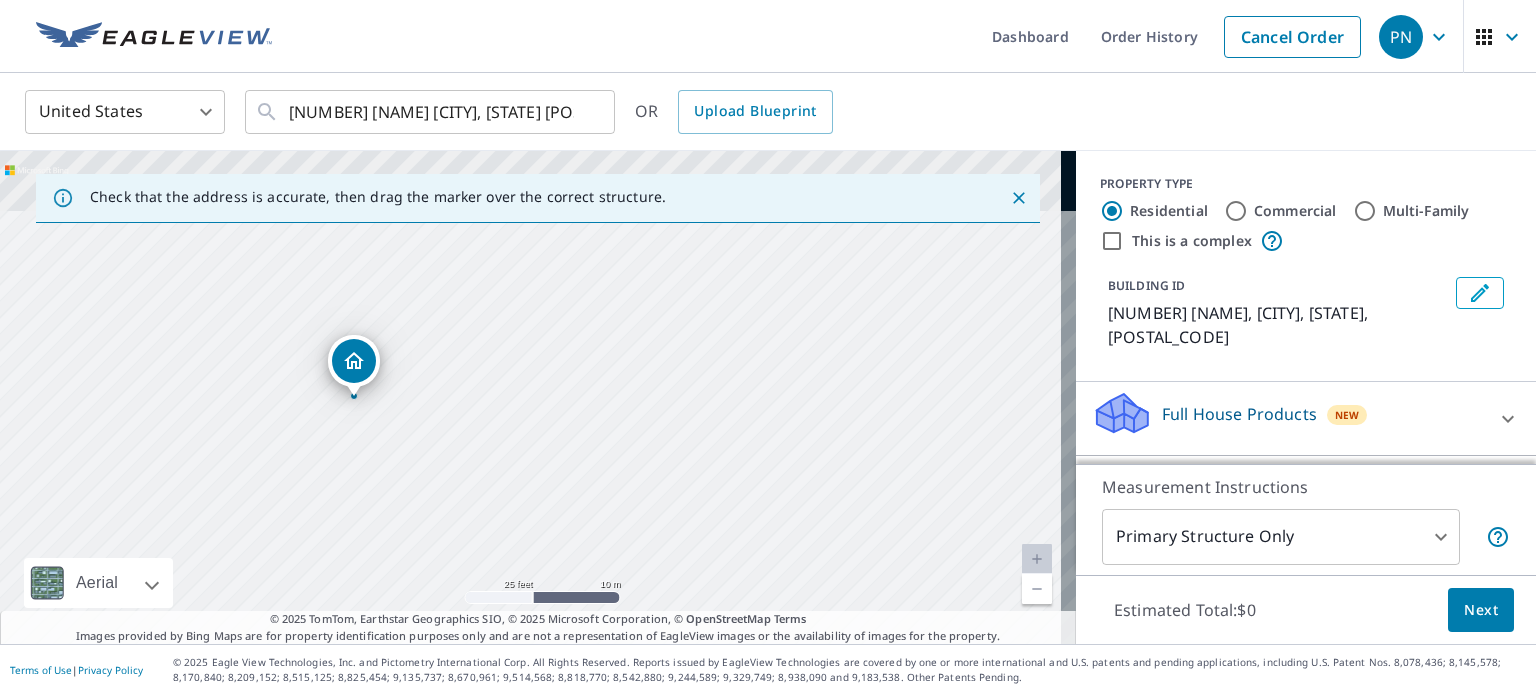 drag, startPoint x: 386, startPoint y: 323, endPoint x: 363, endPoint y: 354, distance: 38.600517 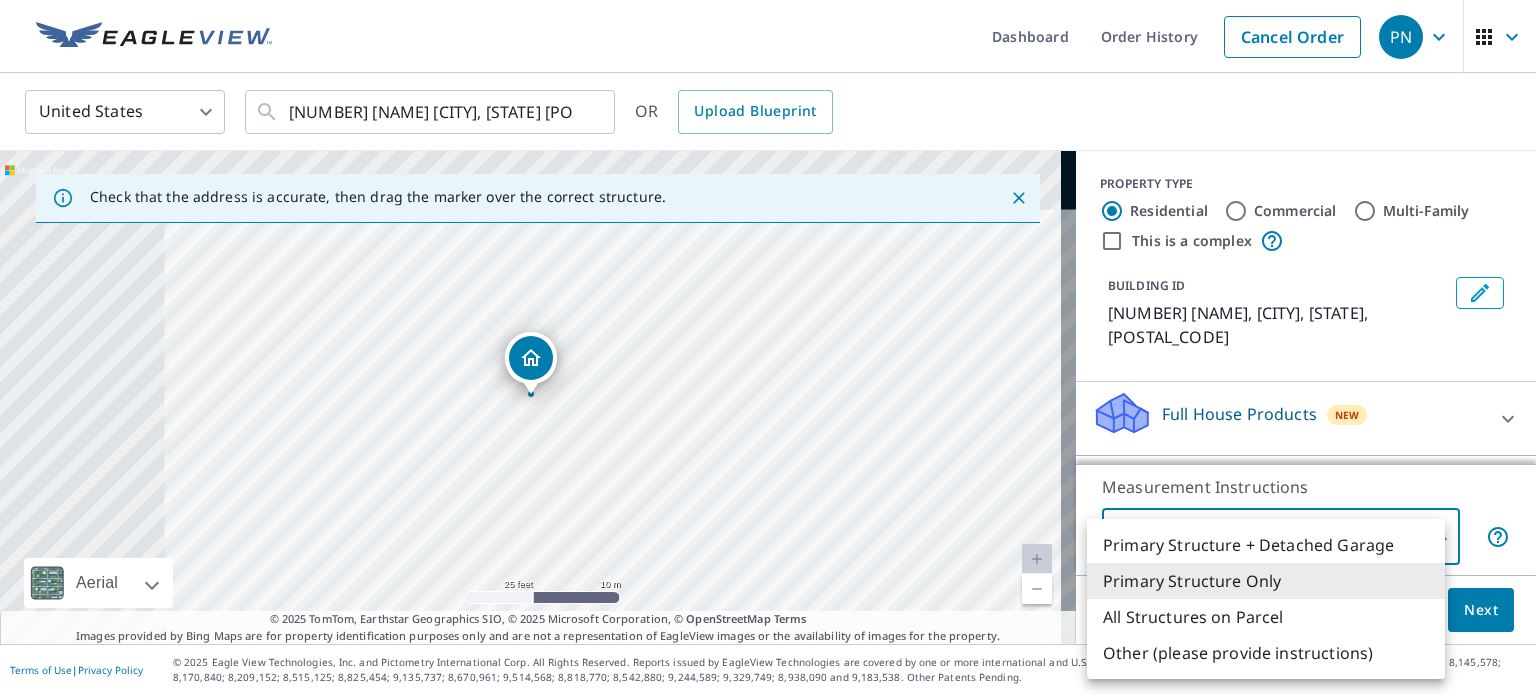 click on "United States US ​ [NUMBER] [NAME] [CITY], [STATE] ​ OR Upload Blueprint Check that the address is accurate, then drag the marker over the correct structure. [NUMBER] [NAME], [CITY], [STATE] Aerial Road A standard road map Aerial A detailed look from above Labels Labels 25 feet 10 m © 2025 TomTom, © Vexcel Imaging, © 2025 Microsoft Corporation,  © OpenStreetMap Terms © 2025 TomTom, Earthstar Geographics SIO, © 2025 Microsoft Corporation, ©   OpenStreetMap   Terms Images provided by Bing Maps are for property identification purposes only and are not a representation of EagleView images or the availability of images for the property. PROPERTY TYPE Residential Commercial Multi-Family This is a complex BUILDING ID [NUMBER] [NAME], [CITY], [STATE], [POSTAL_CODE] Full House Products New Full House™ $84 Roof Products New Premium $21.75 - $69.5 Standard $21.75 QuickSquares™ $18 Gutter $13.75 Bid Perfect™ $18 Solar Products New $63.25 $79 2" at bounding box center [768, 347] 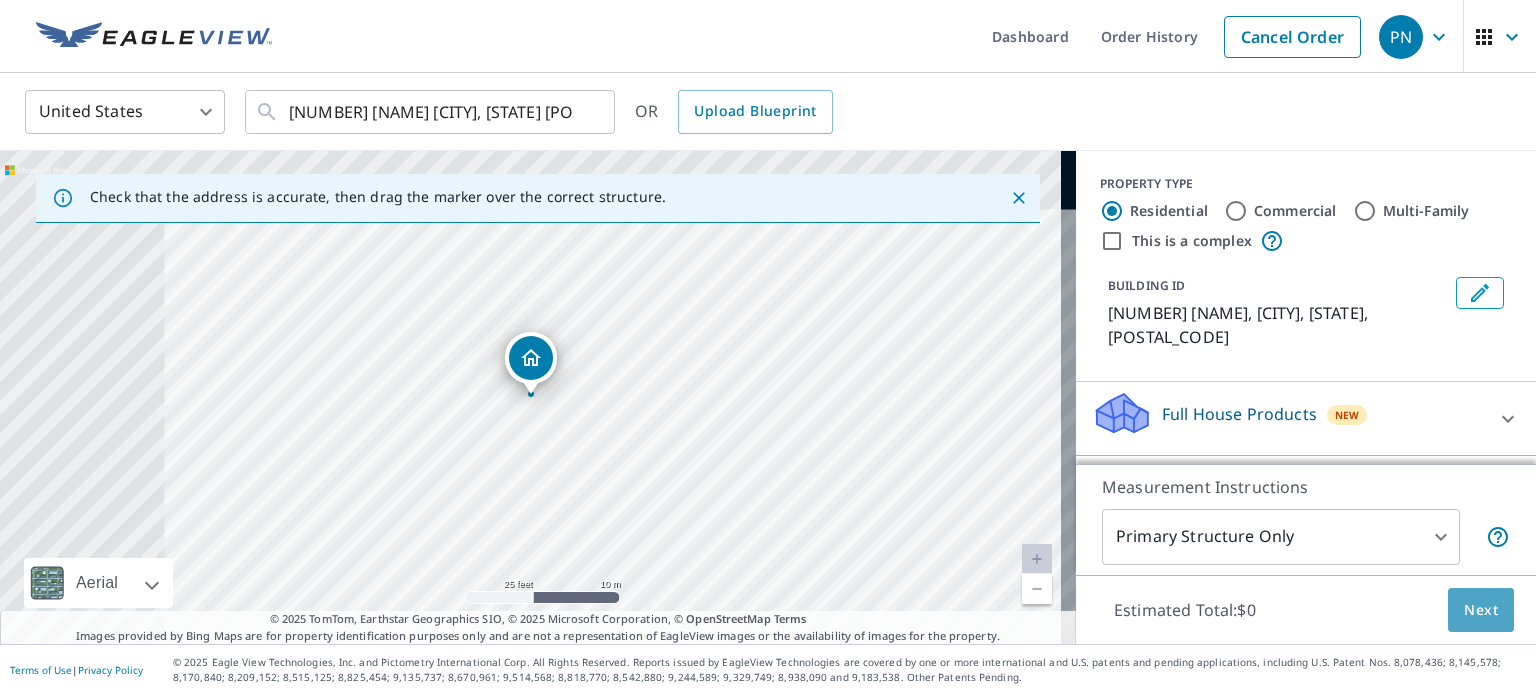 click on "Next" at bounding box center (1481, 610) 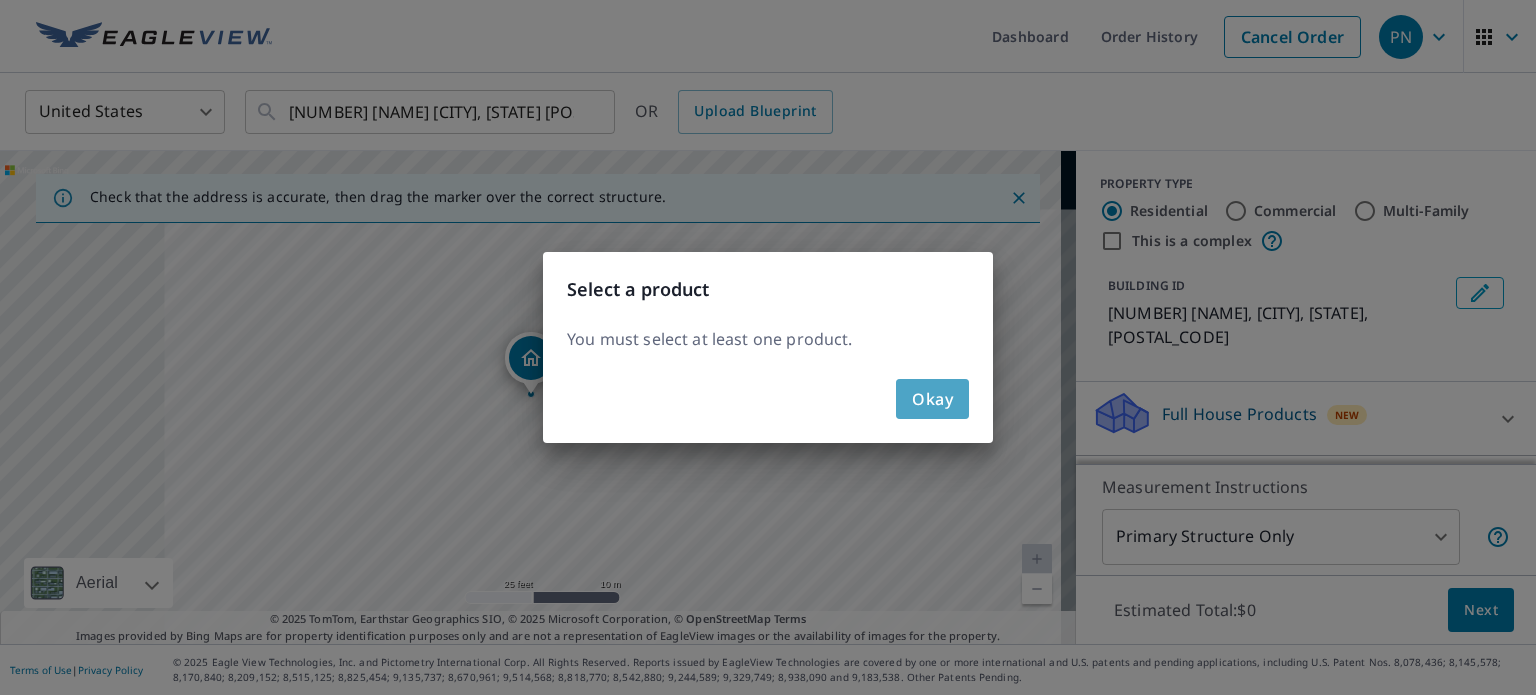 click on "Okay" at bounding box center [932, 399] 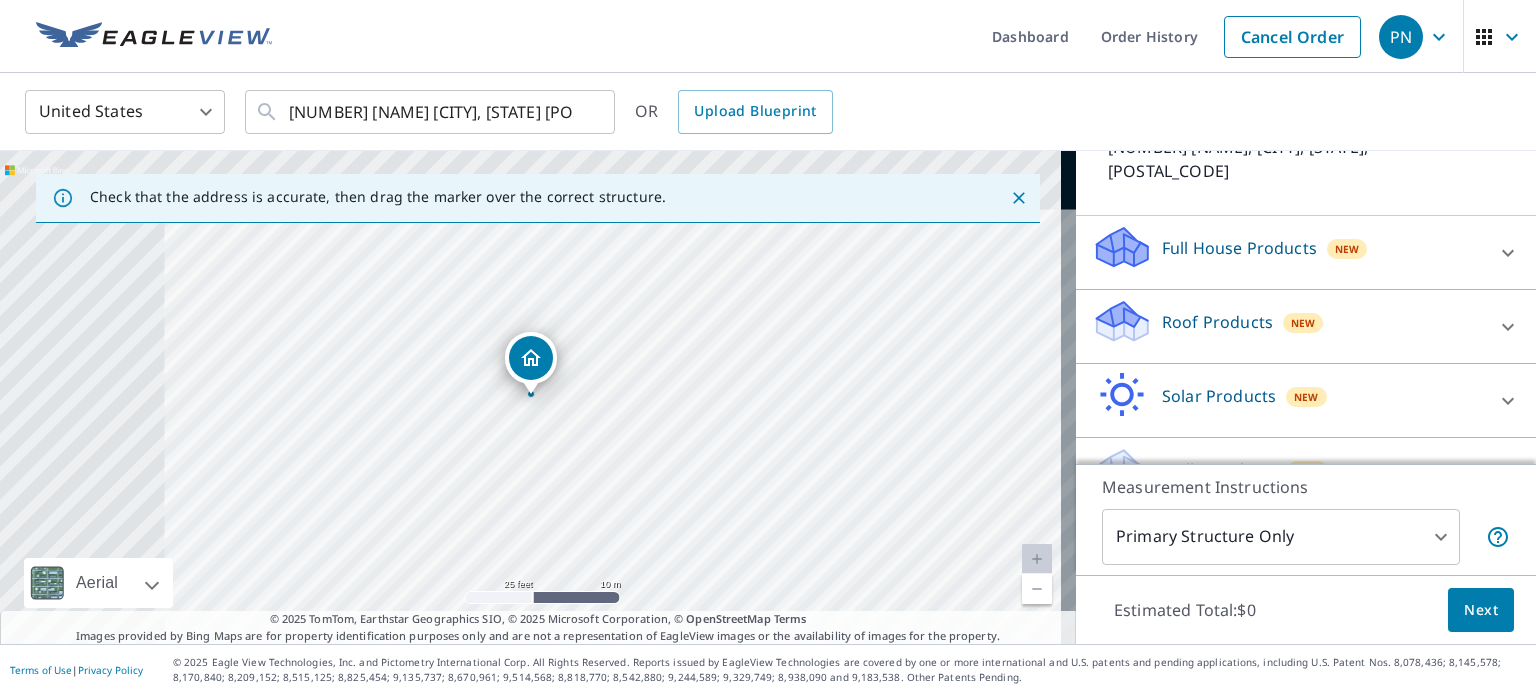 scroll, scrollTop: 167, scrollLeft: 0, axis: vertical 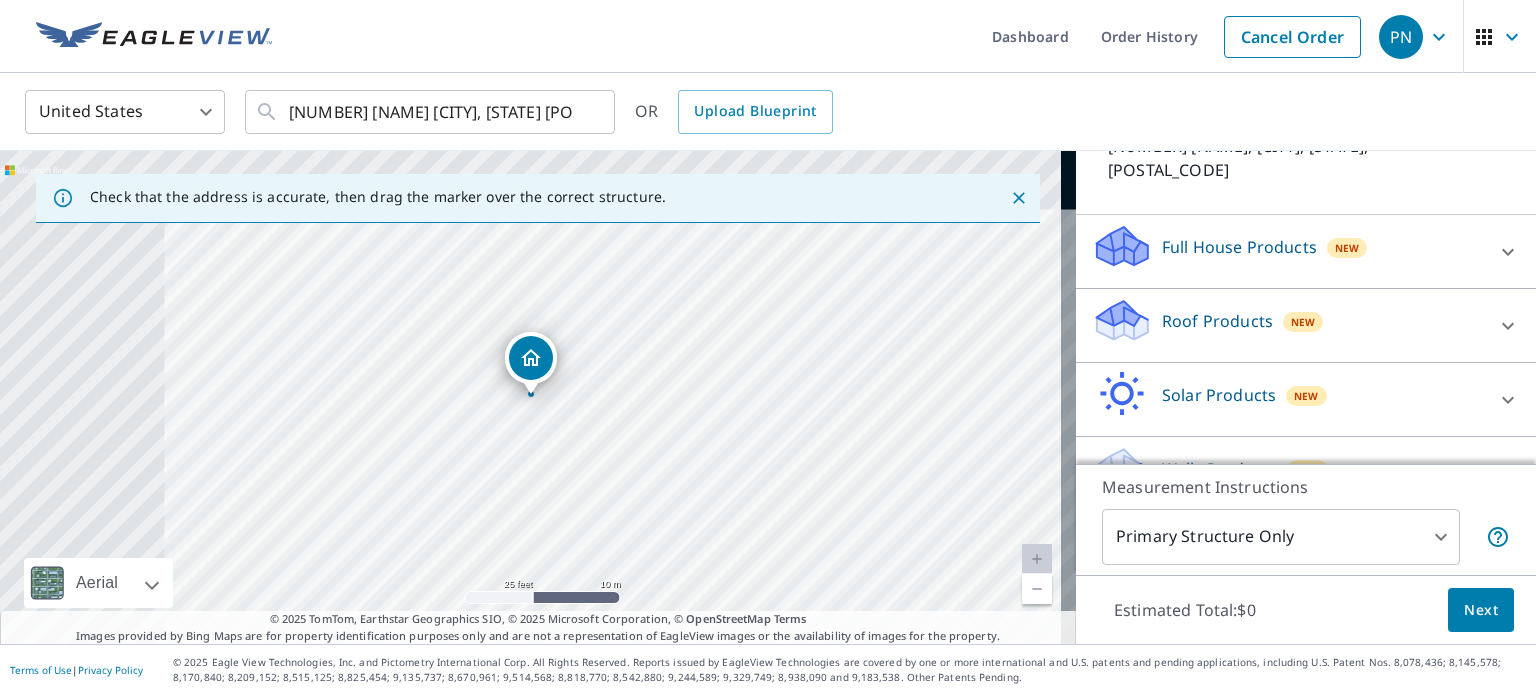 click on "Roof Products" at bounding box center [1217, 321] 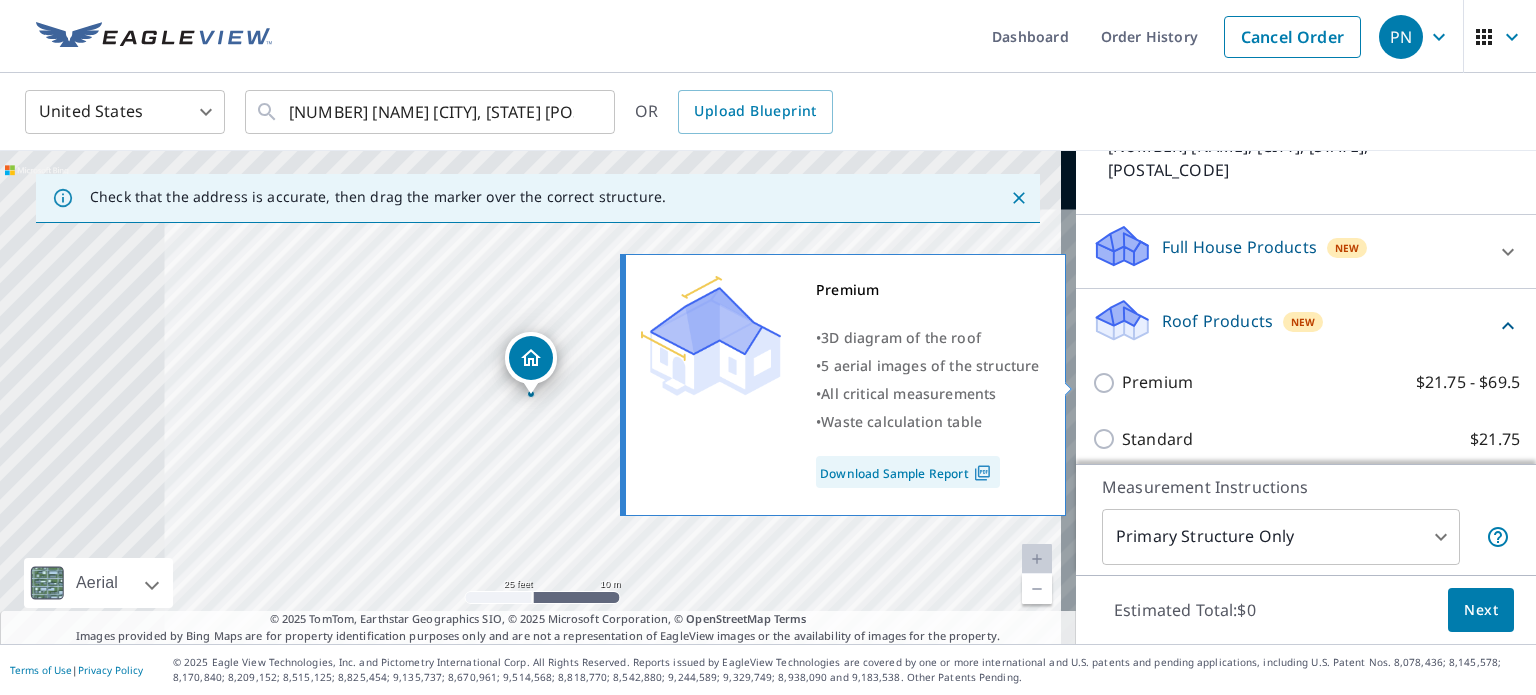 click on "Premium $21.75 - $69.5" at bounding box center (1107, 383) 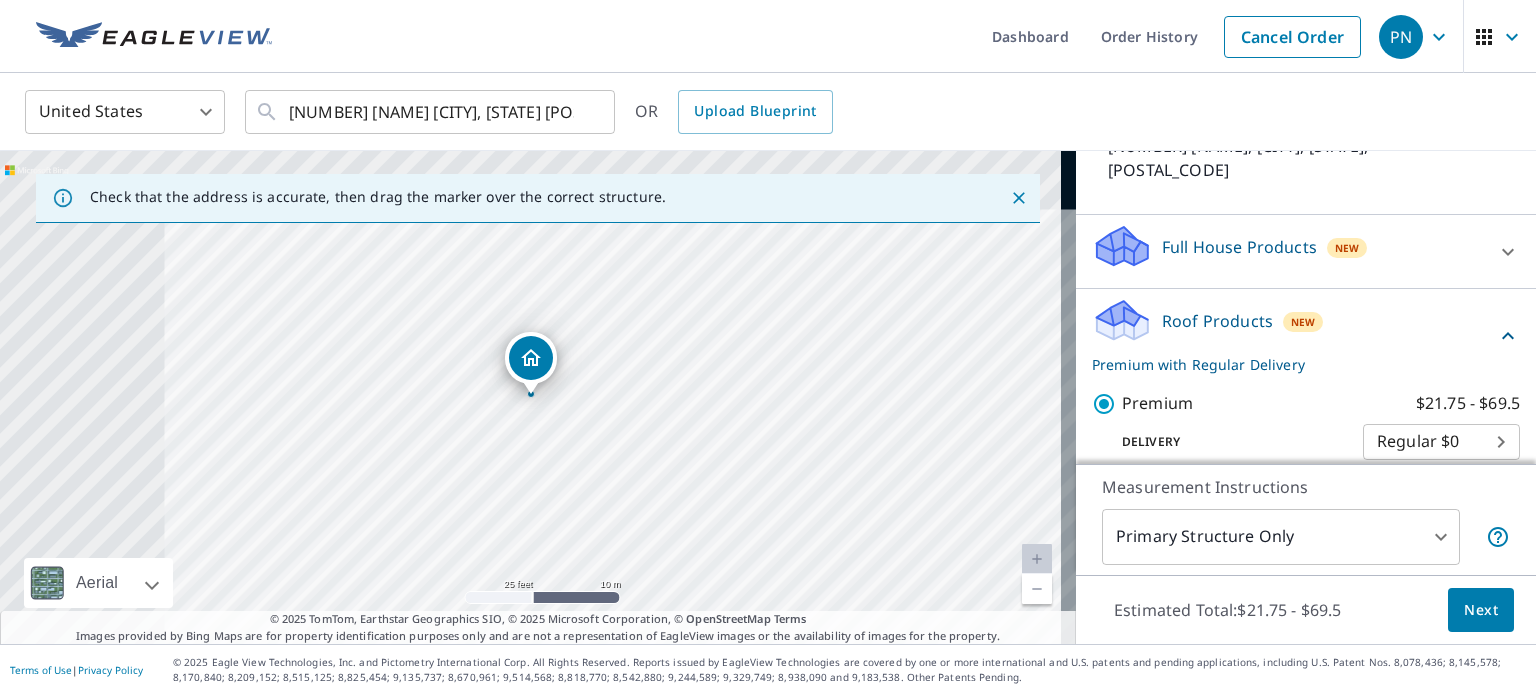 click on "Next" at bounding box center (1481, 610) 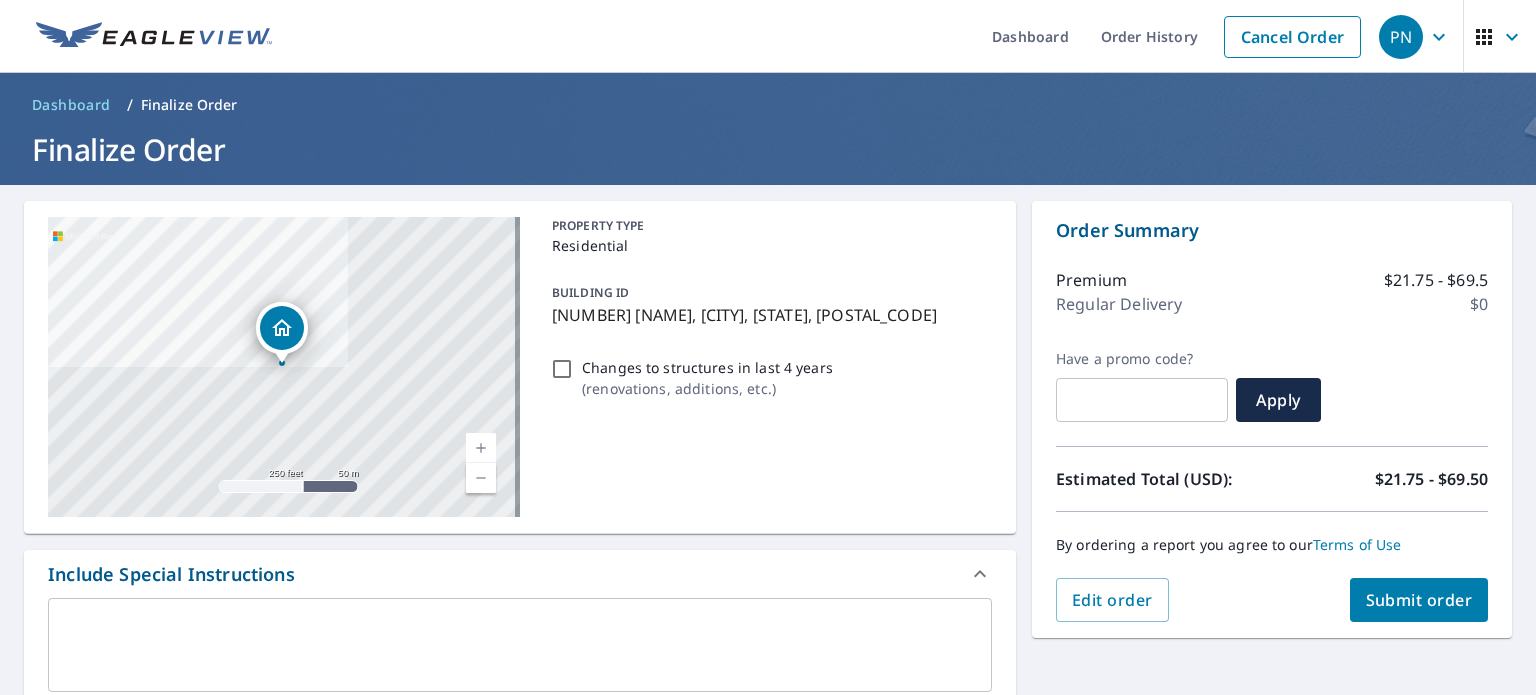 click at bounding box center [520, 645] 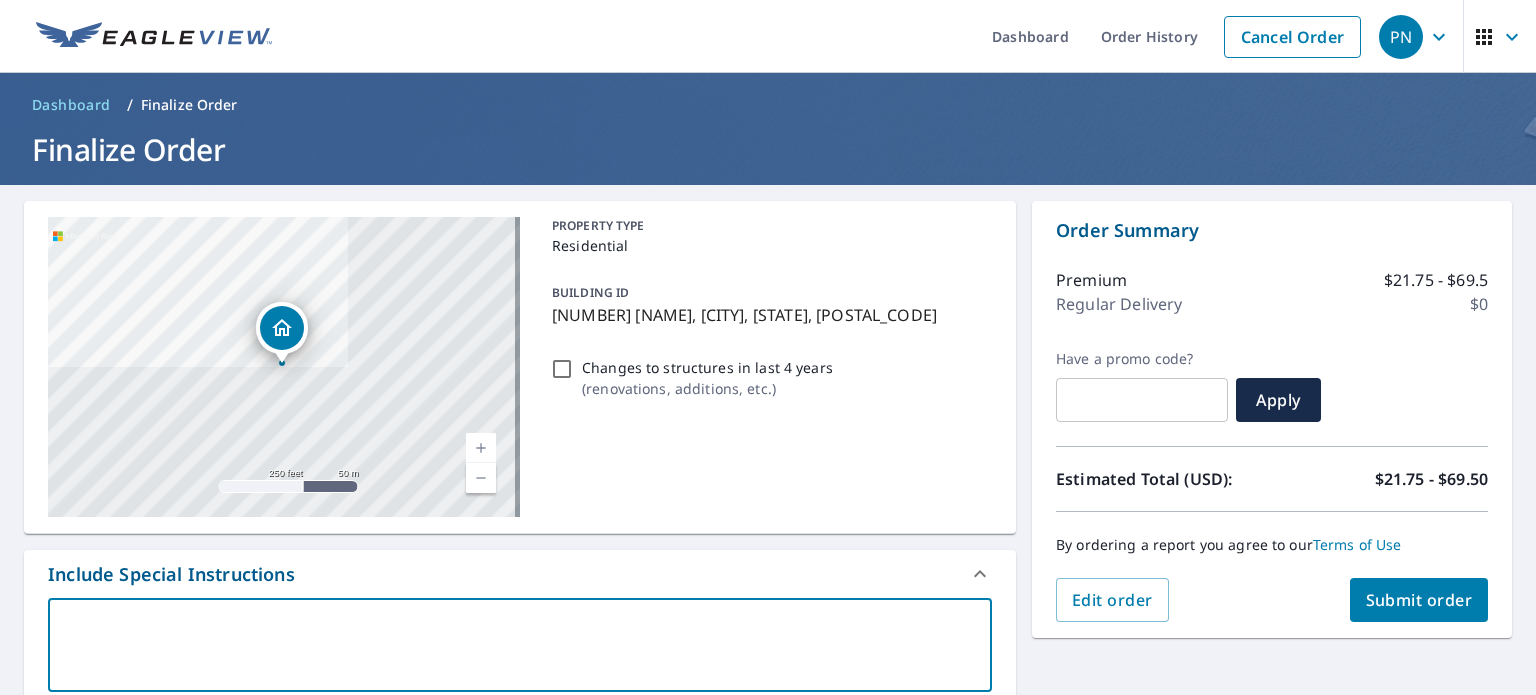 click at bounding box center [520, 645] 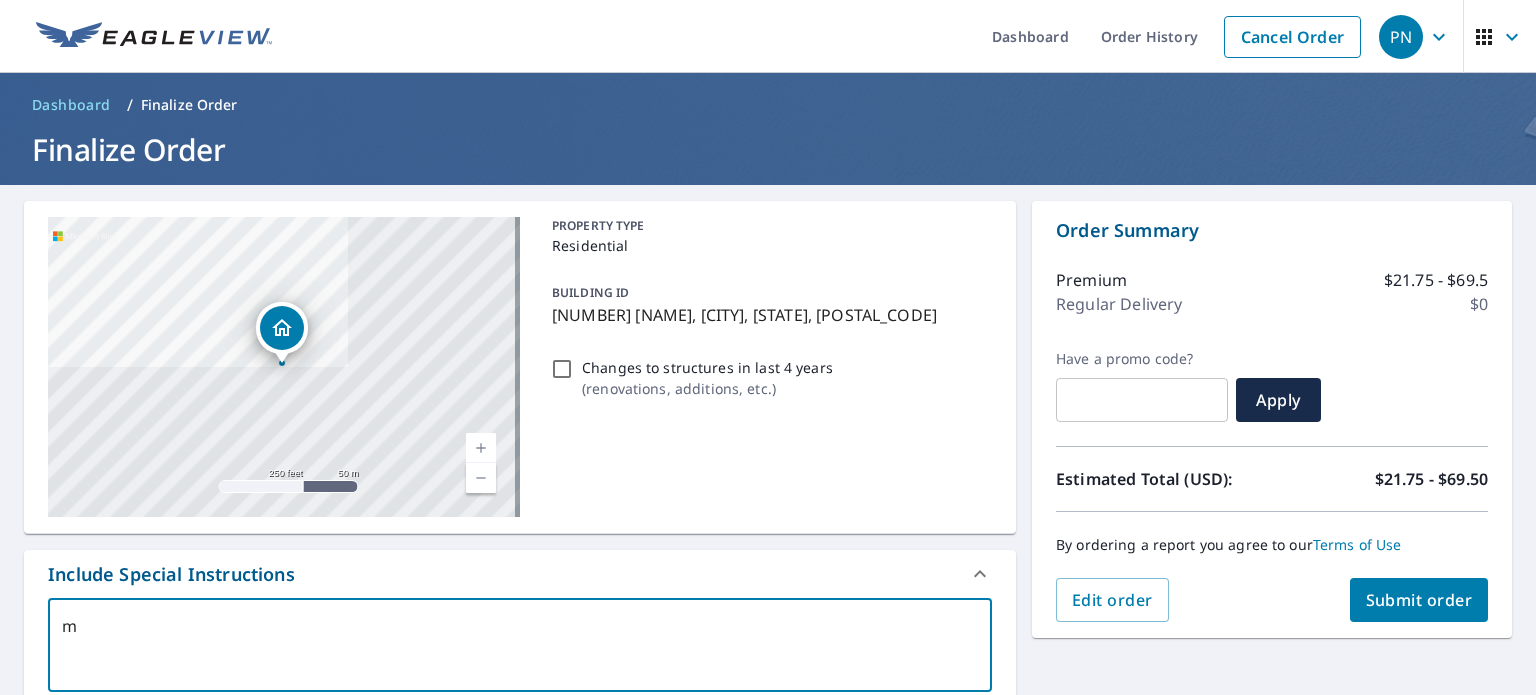 type on "ma" 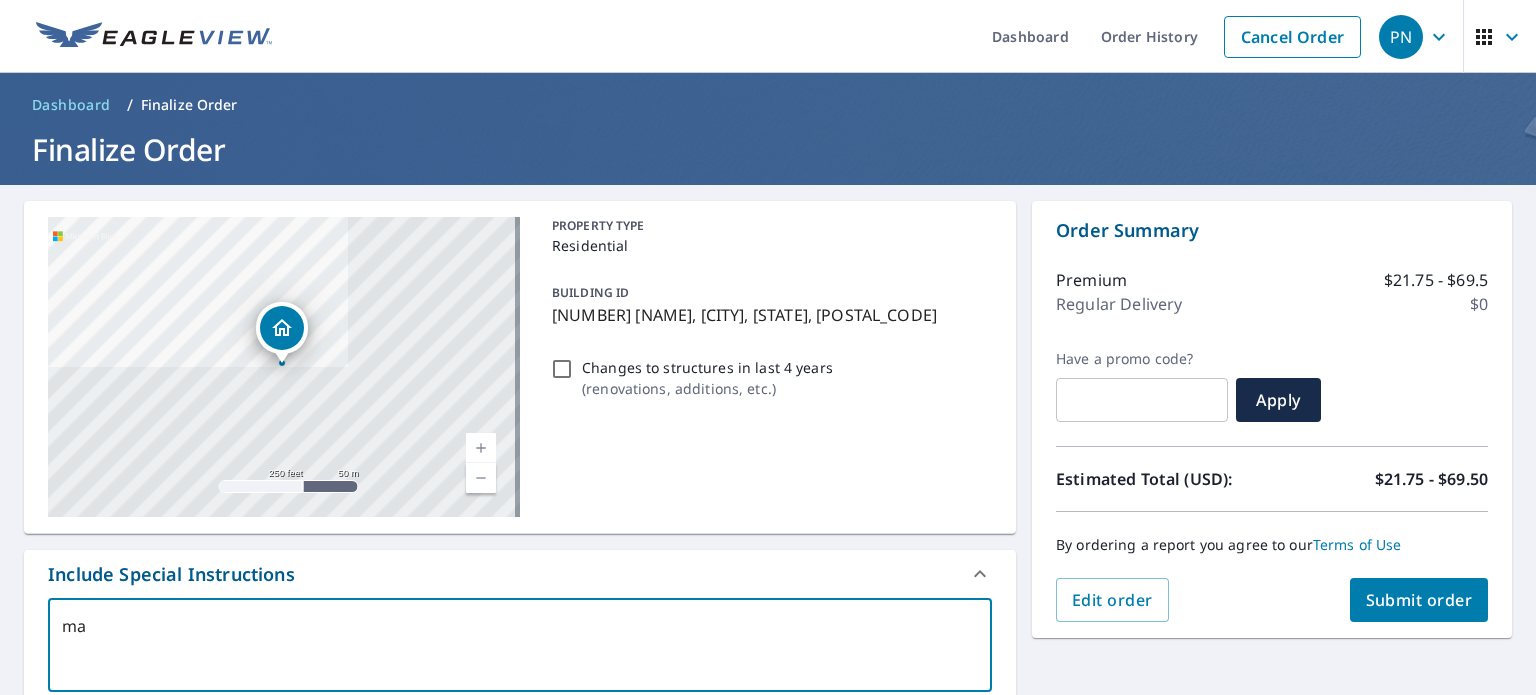 type on "x" 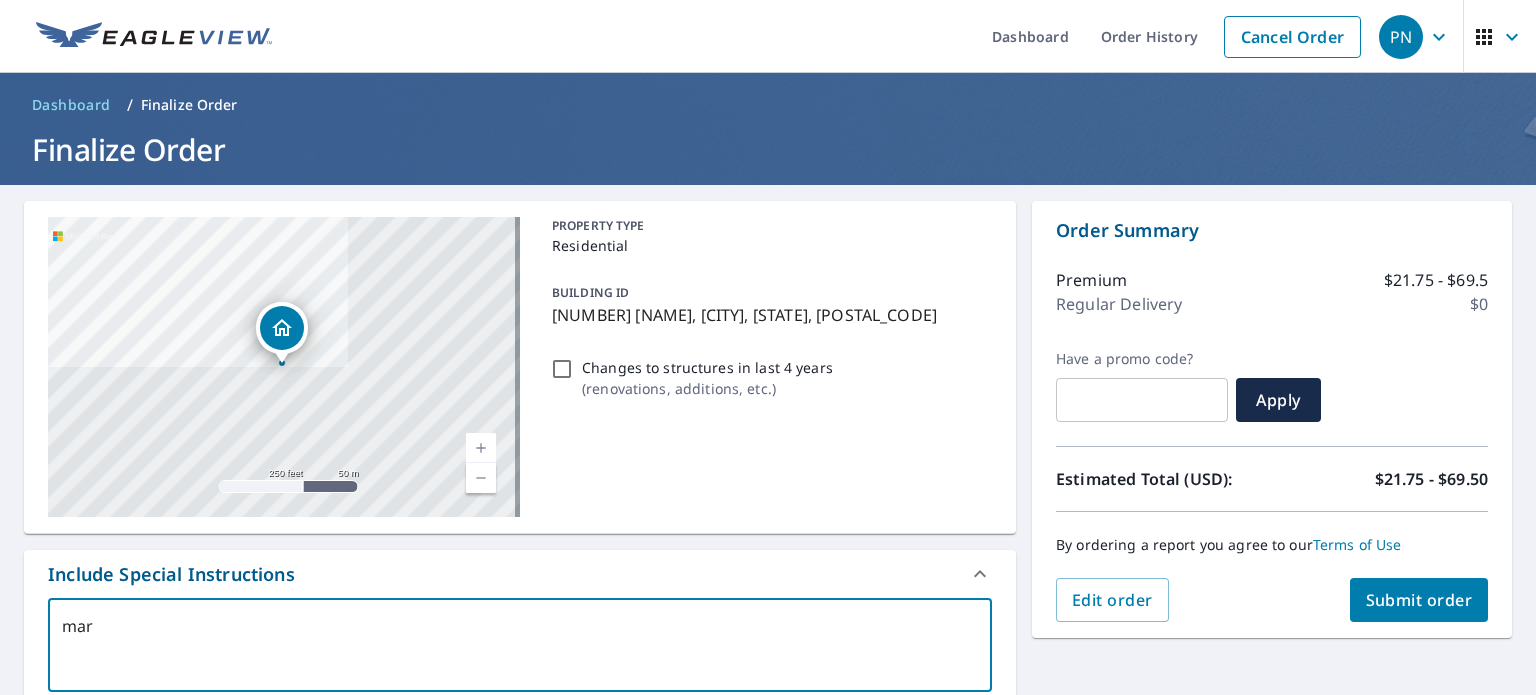 type on "mark" 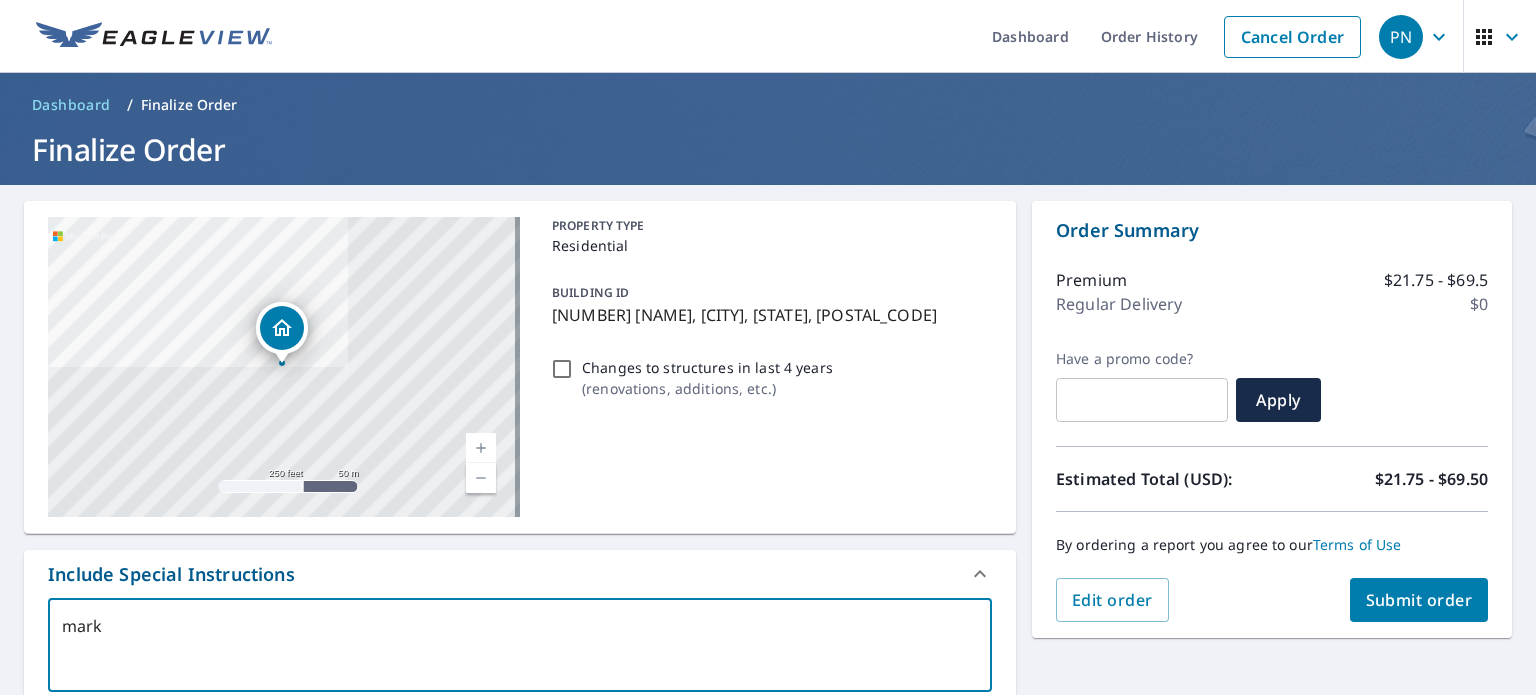 type on "[MARKER]" 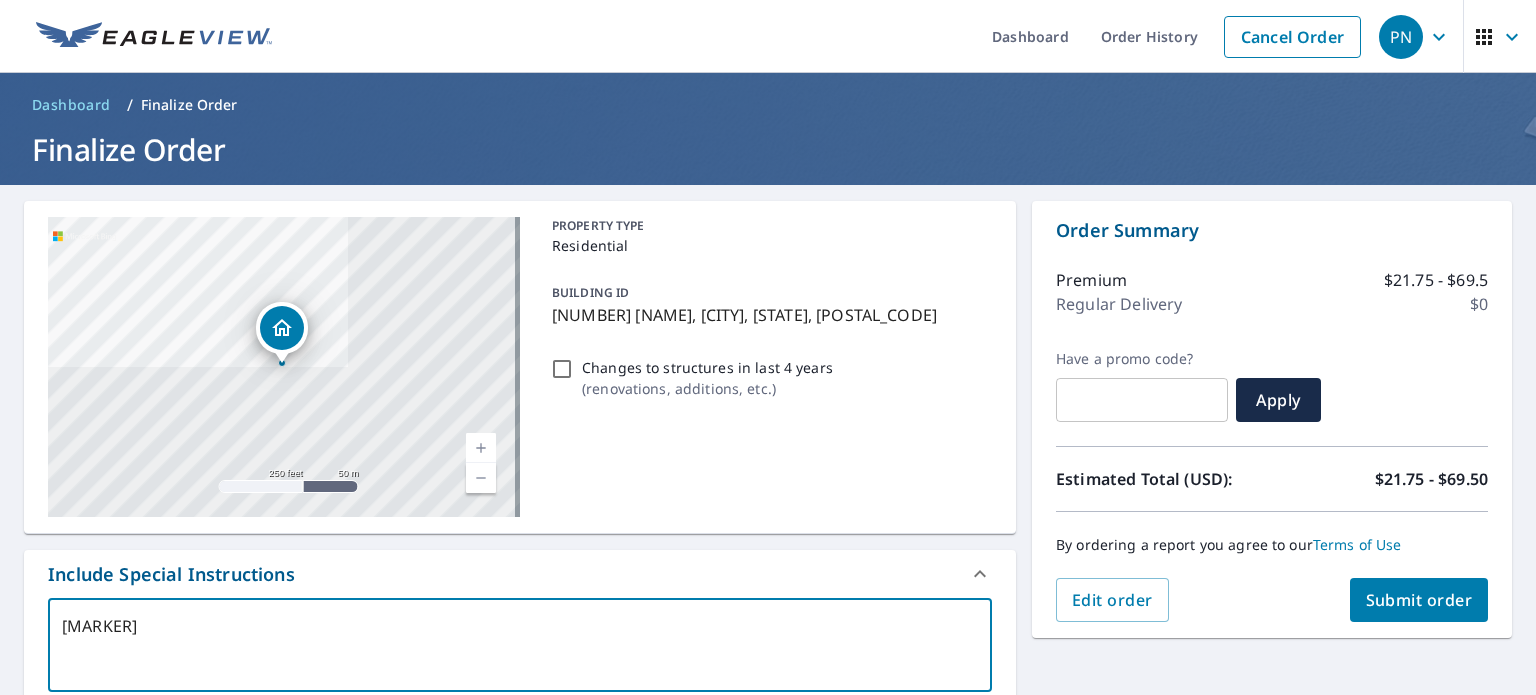 type on "marker" 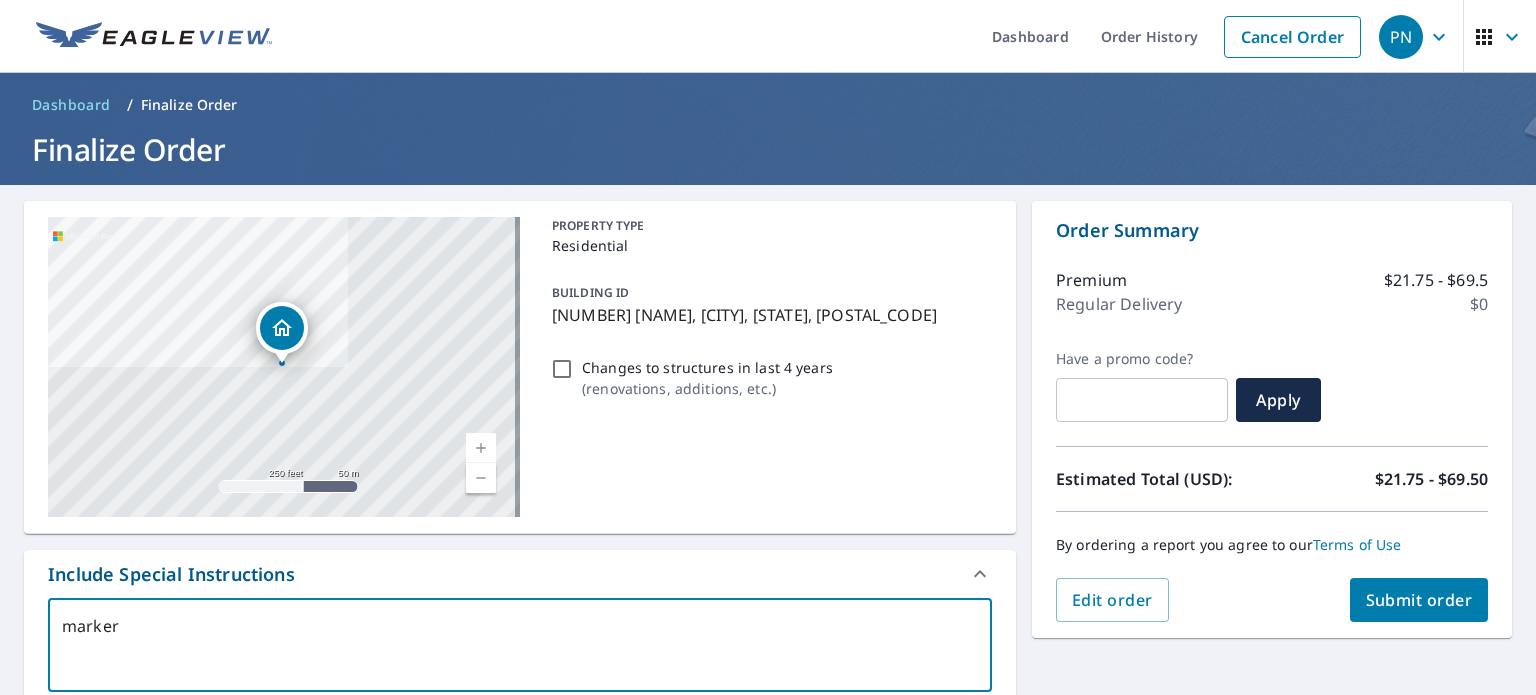 type on "marker" 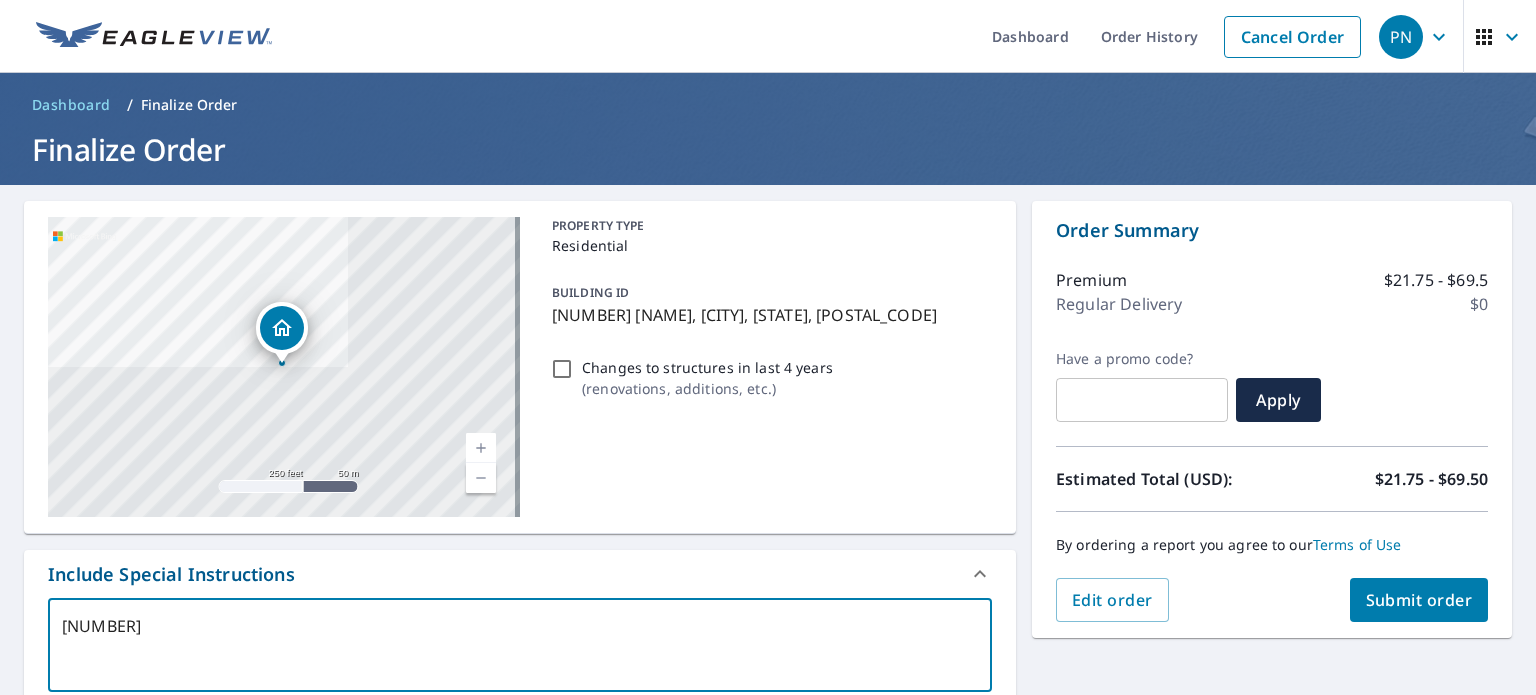 type on "marker is" 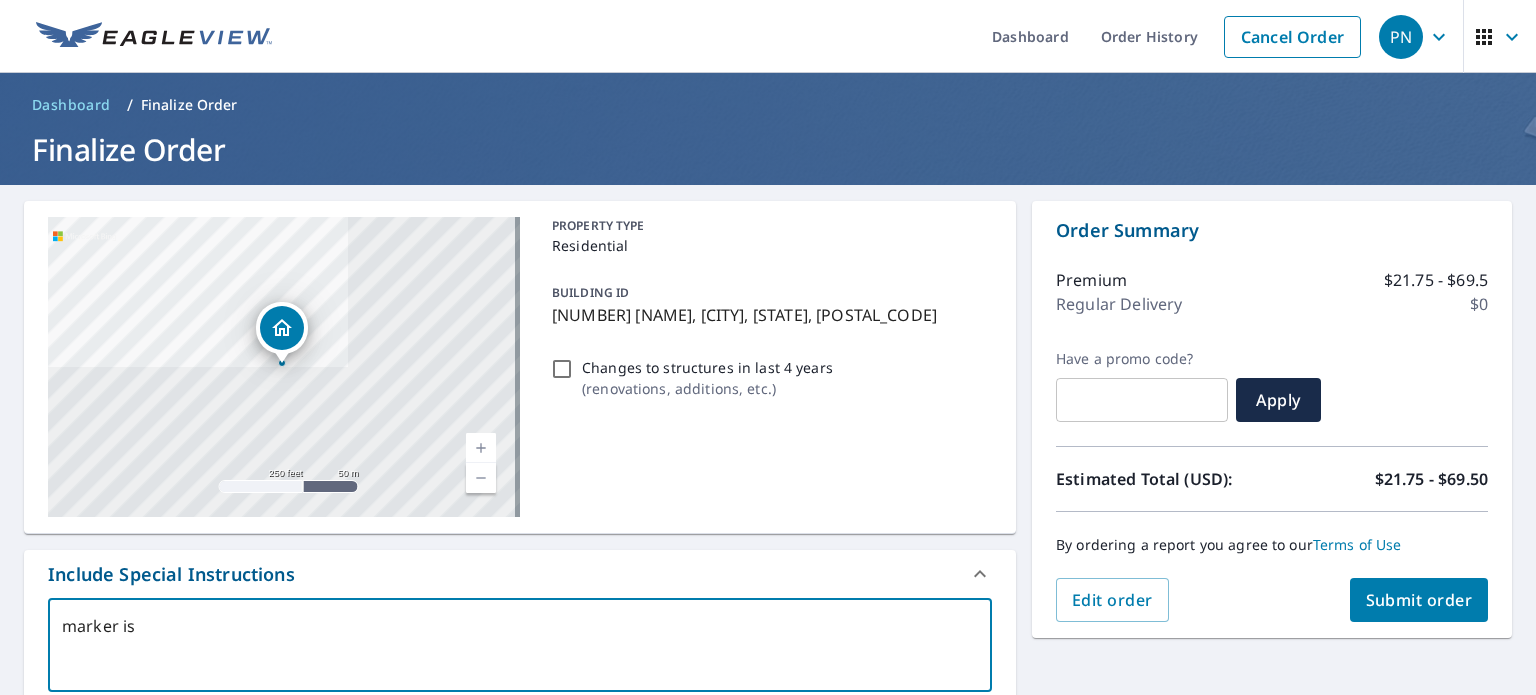 type on "x" 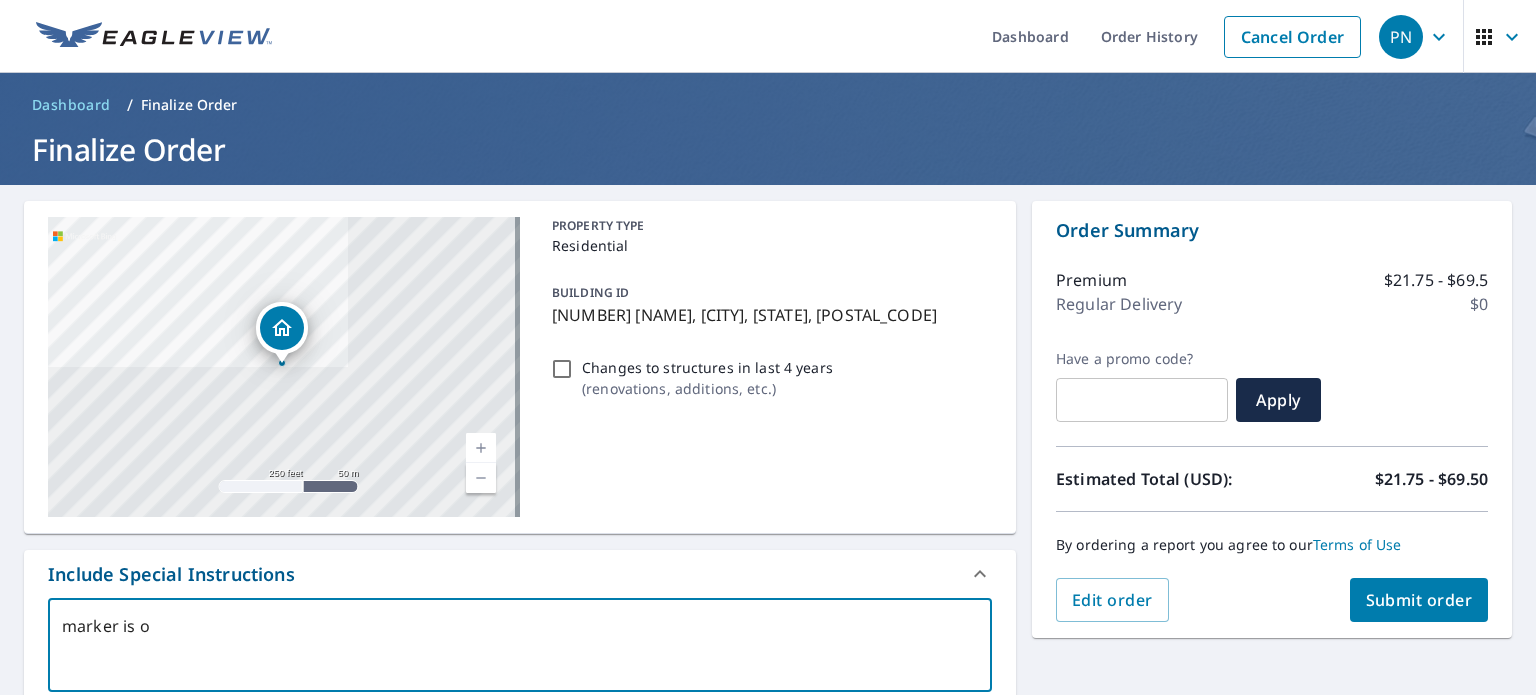 type on "marker is ov" 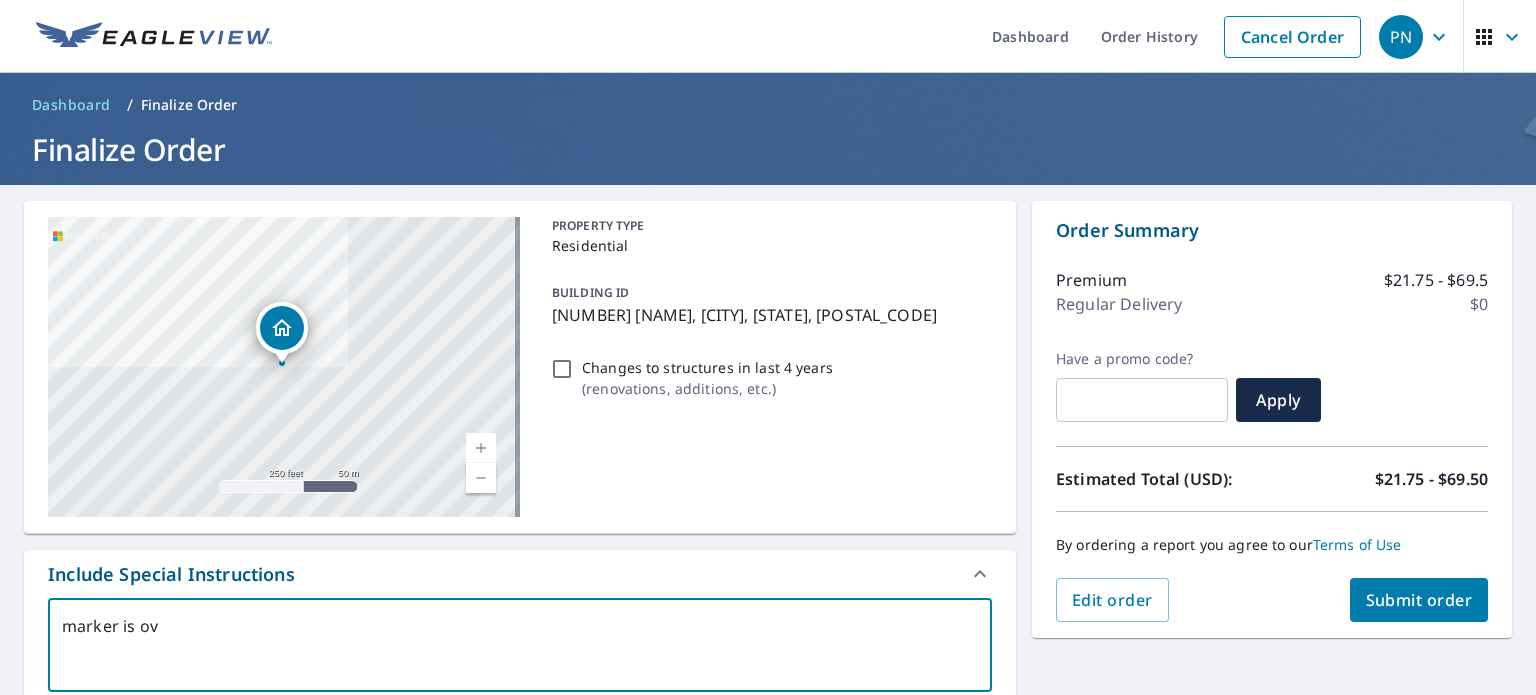 type on "x" 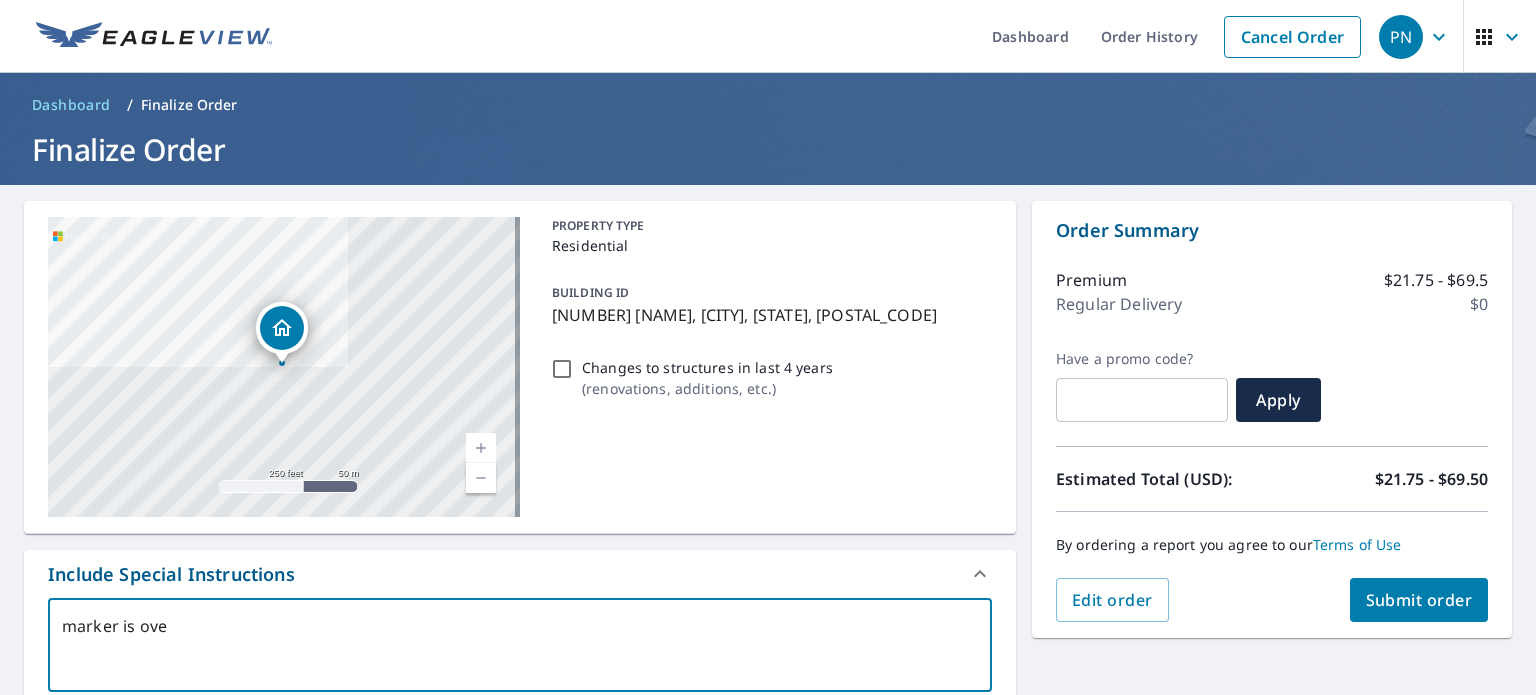 type on "marker is over" 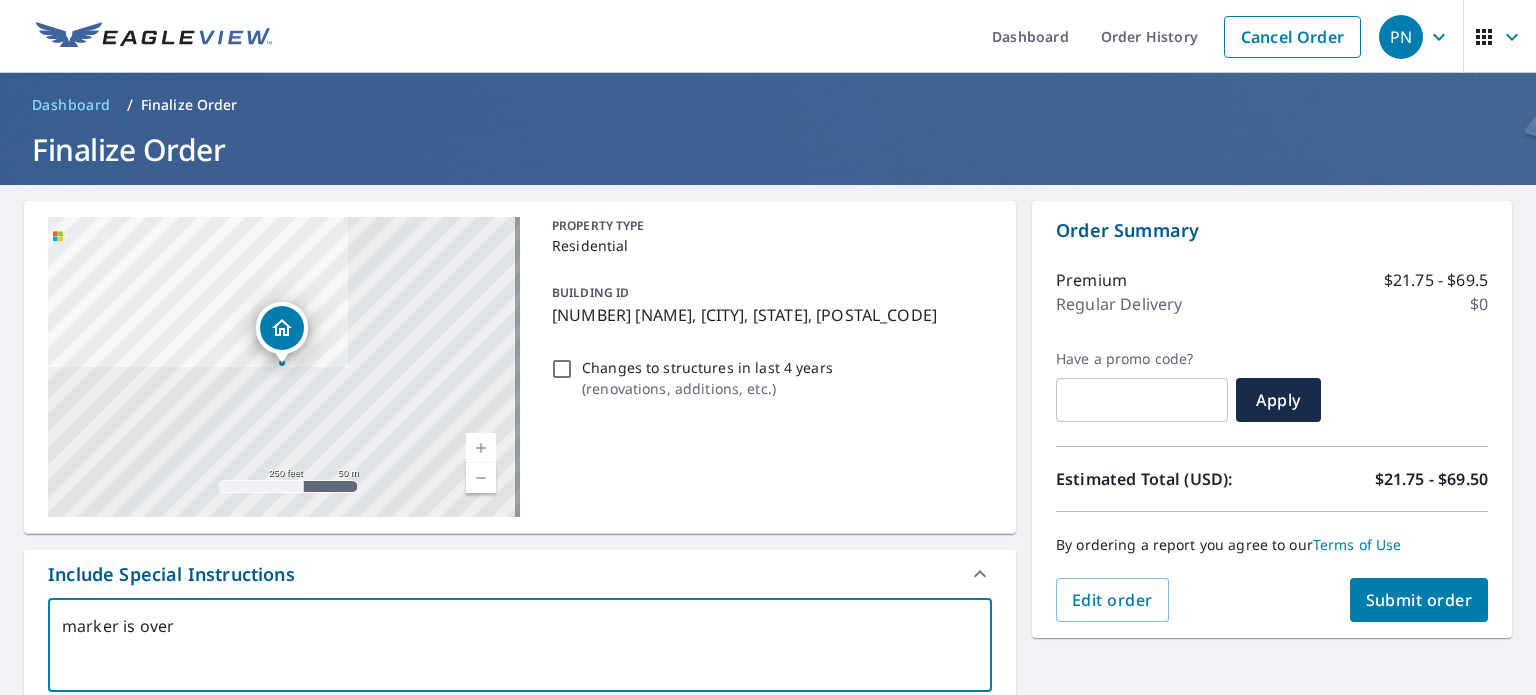 type on "marker is over" 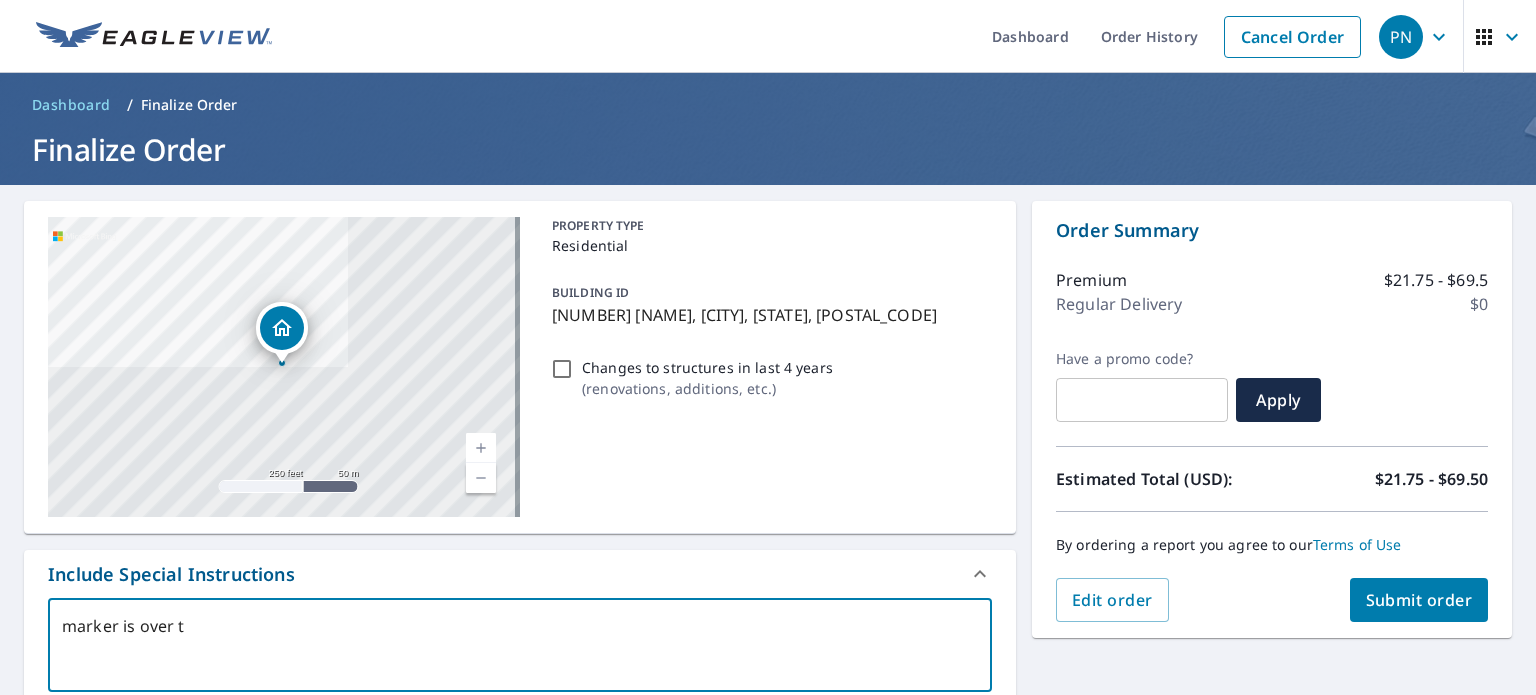 type on "marker is over th" 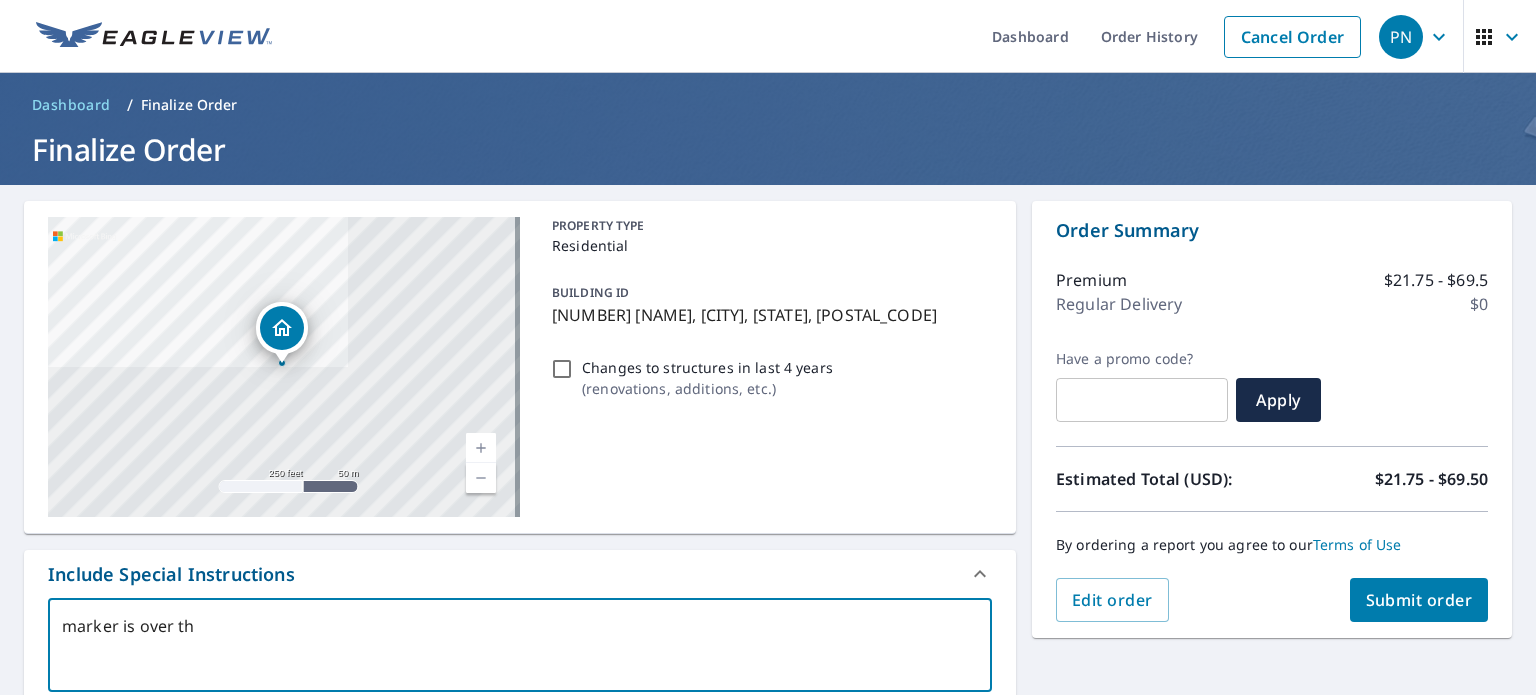 type on "marker is over the" 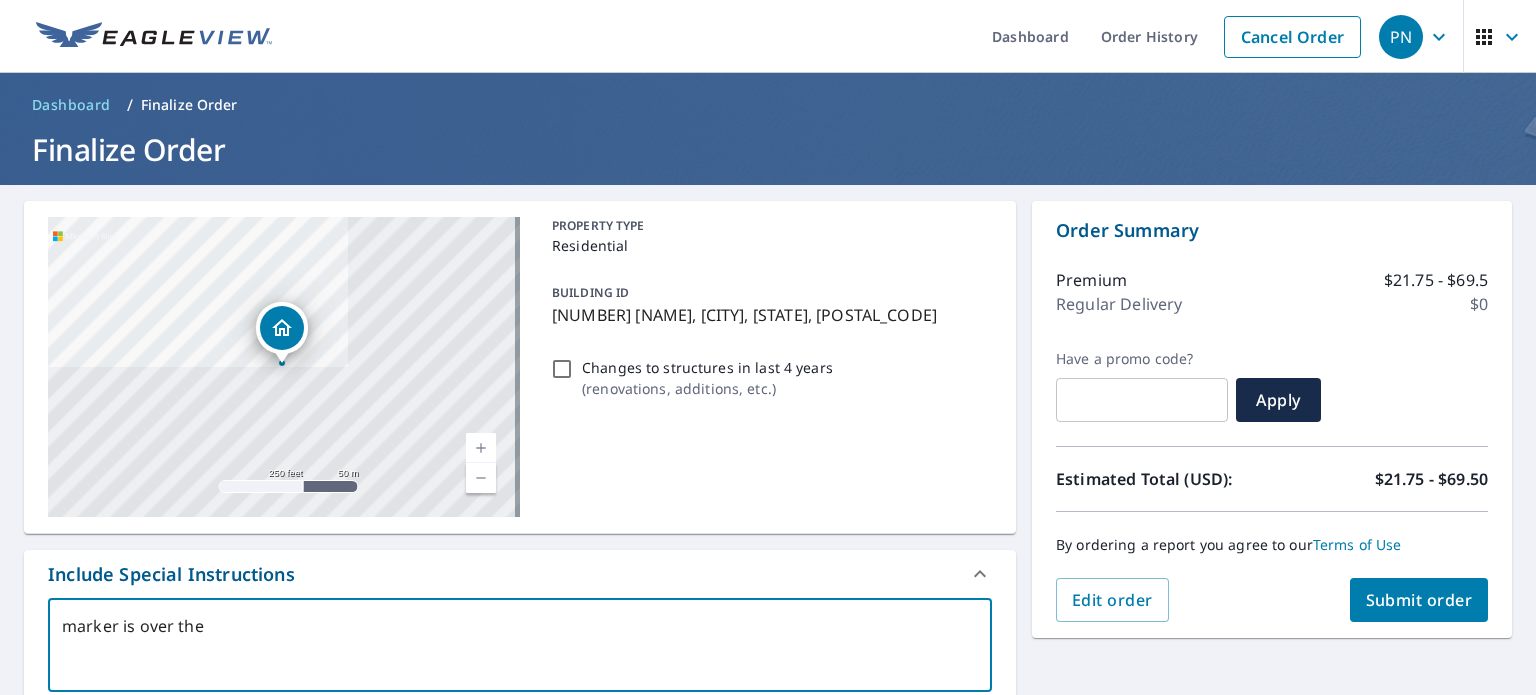 type on "x" 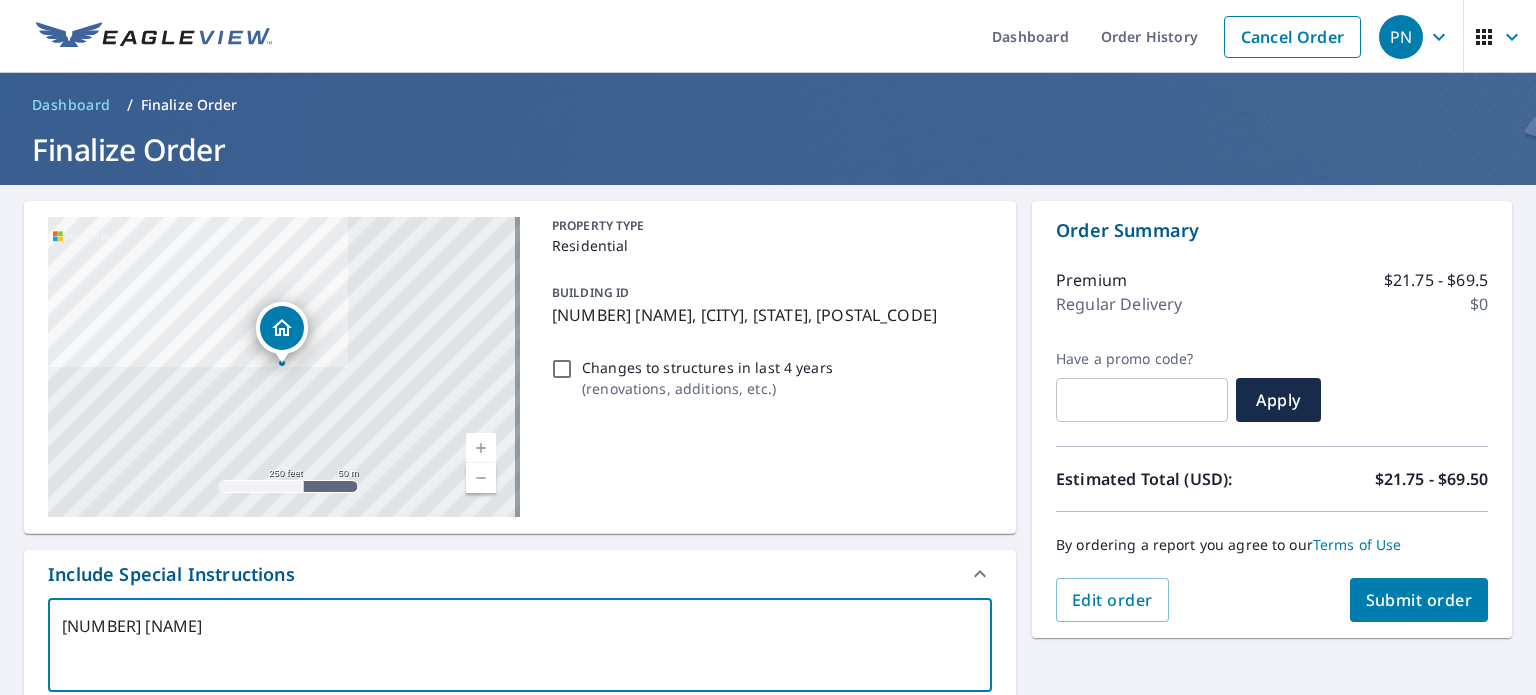 type on "[NUMBER] [NAME]" 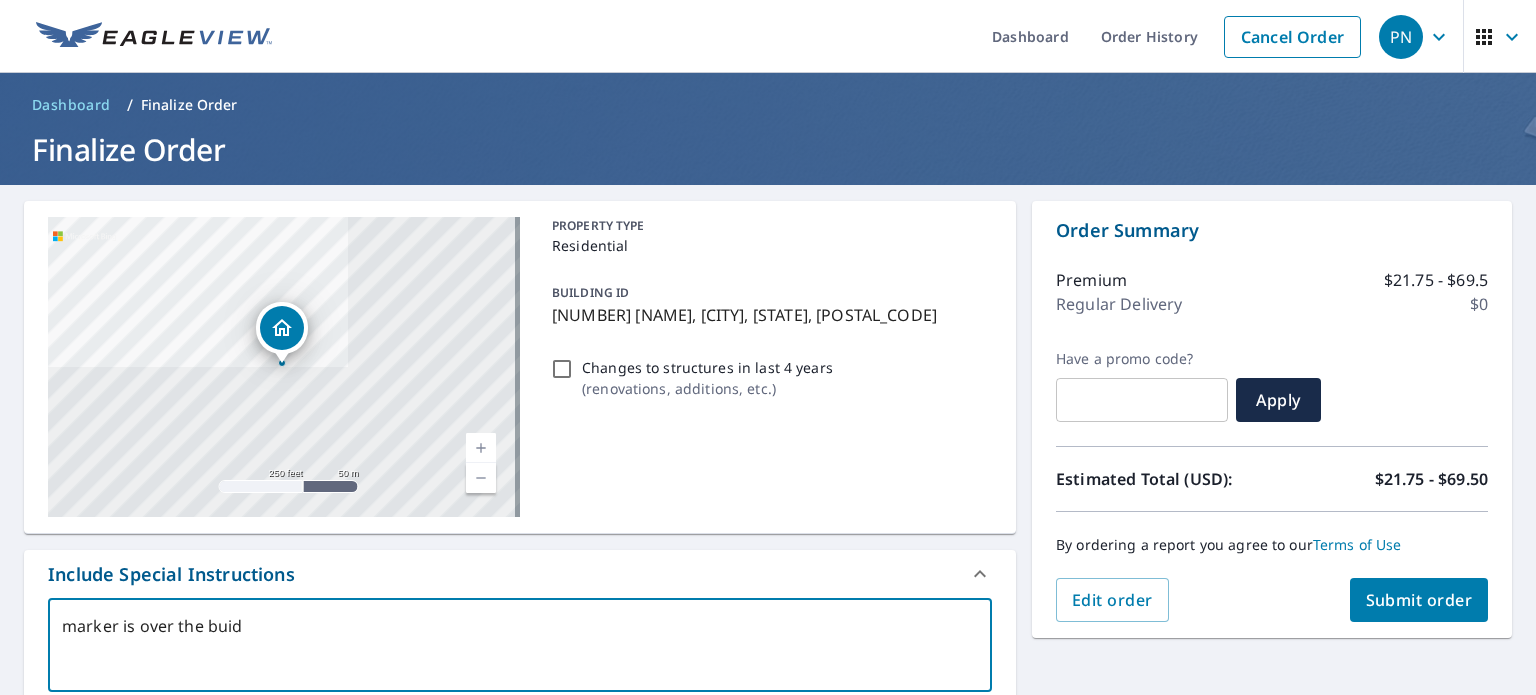 type on "marker is over the buido" 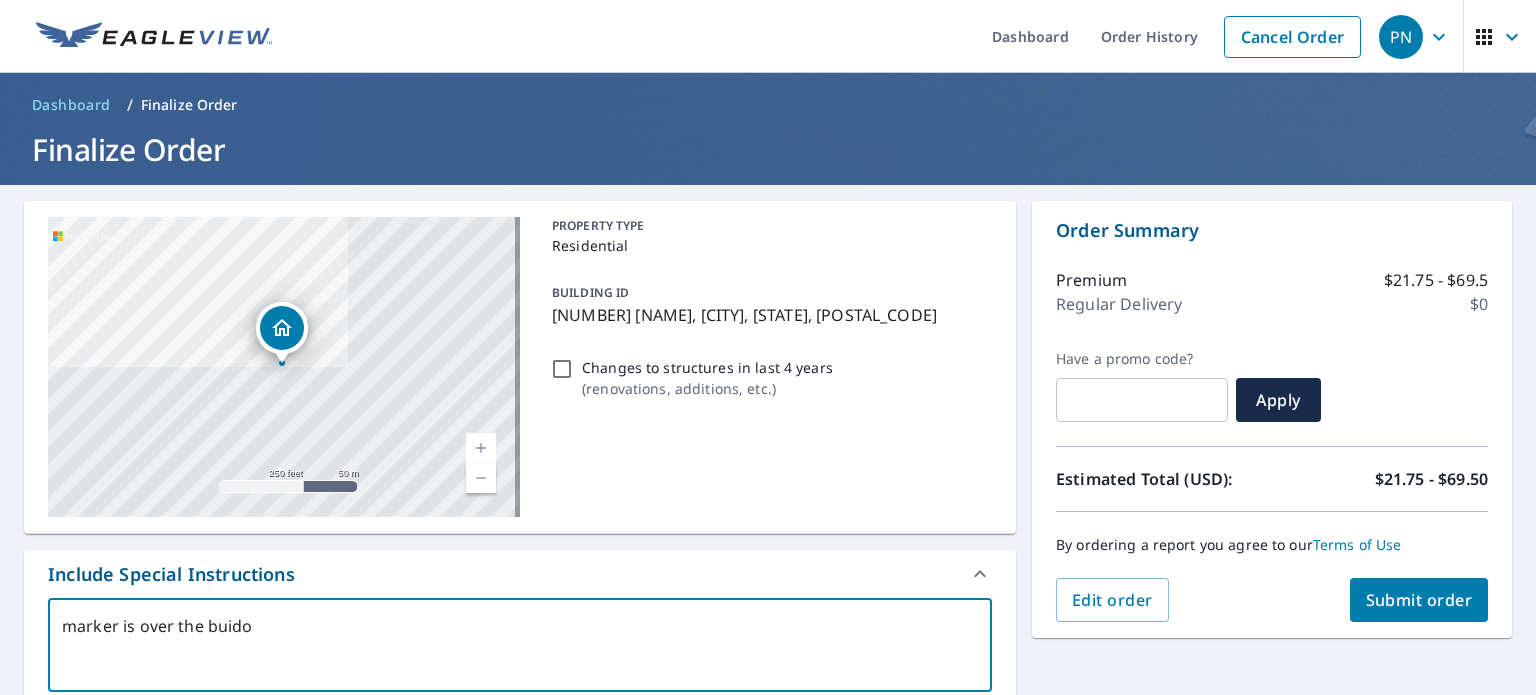 type on "[NUMBER] [NAME]" 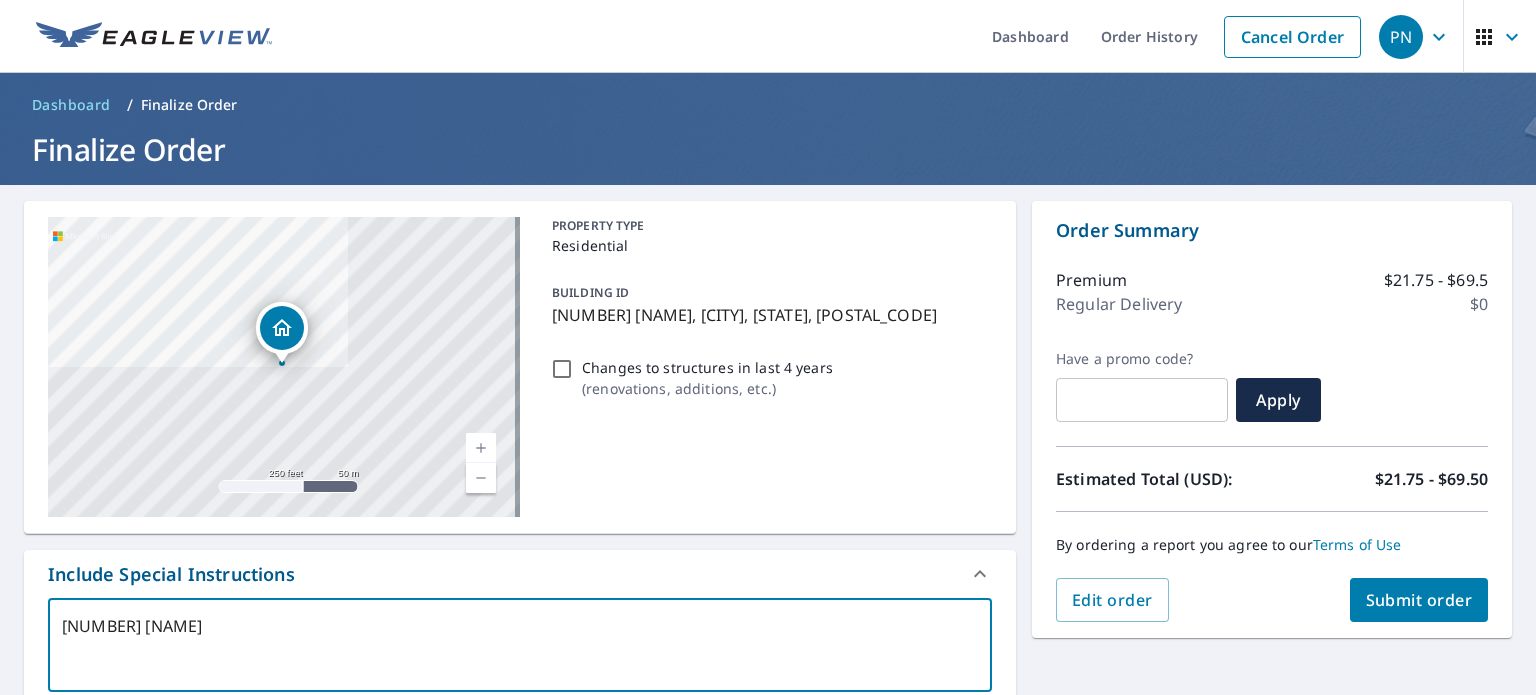 type on "[NUMBER] [NAME]" 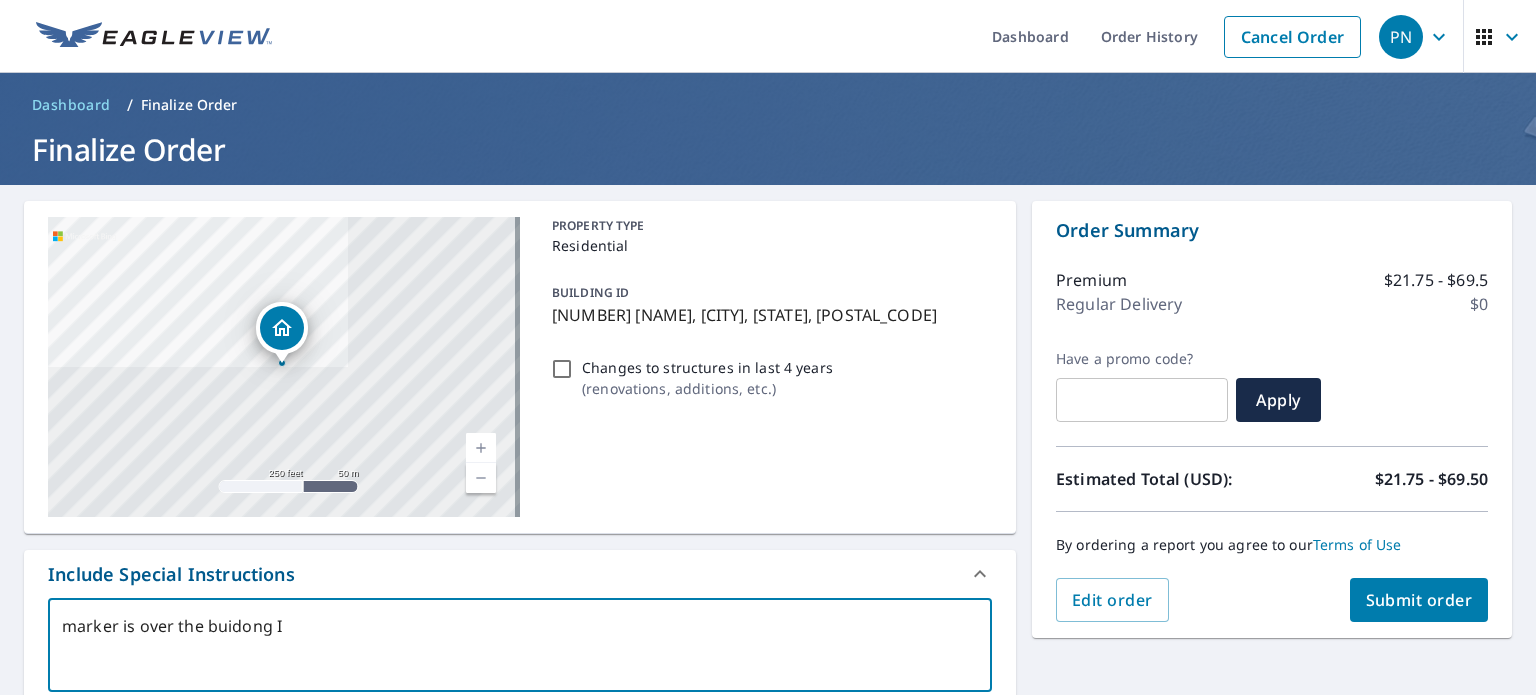 type on "marker is over the buidong I" 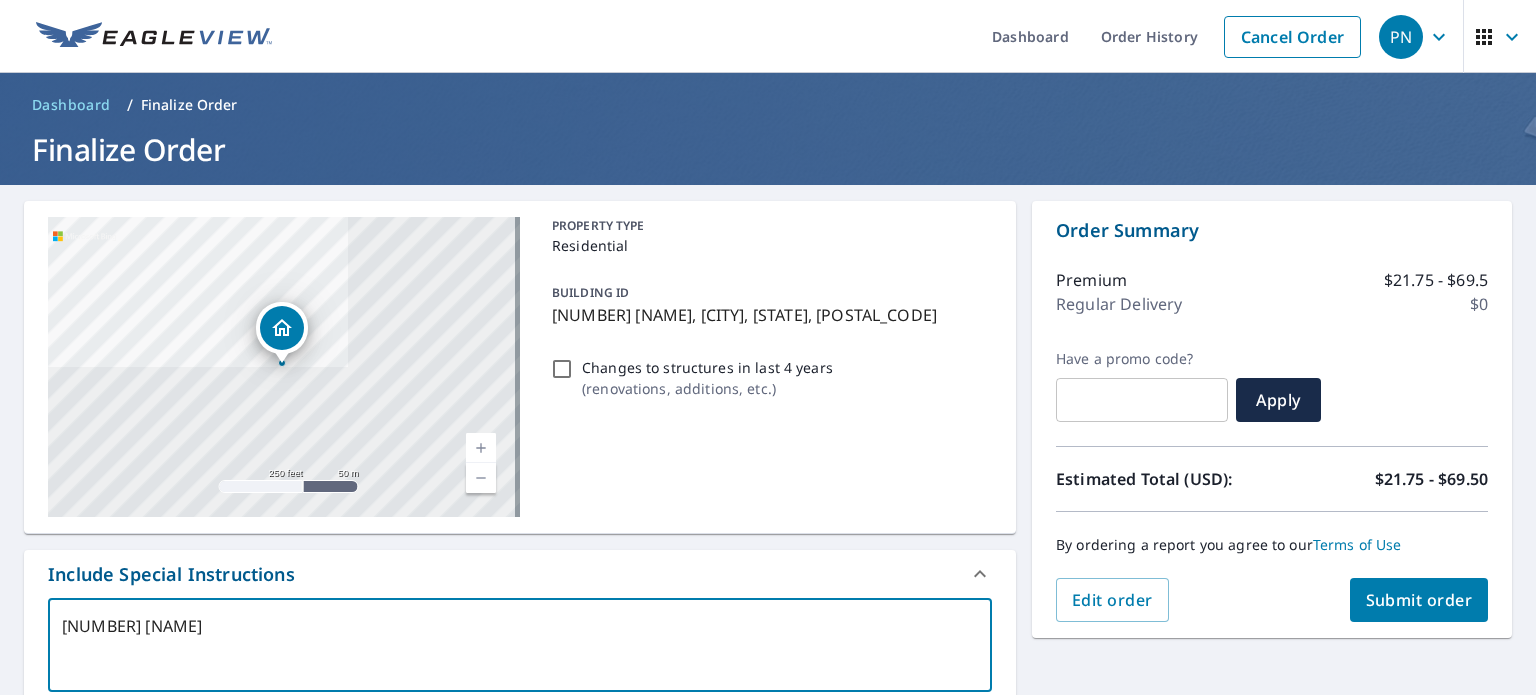 type on "[NUMBER] [NAME]" 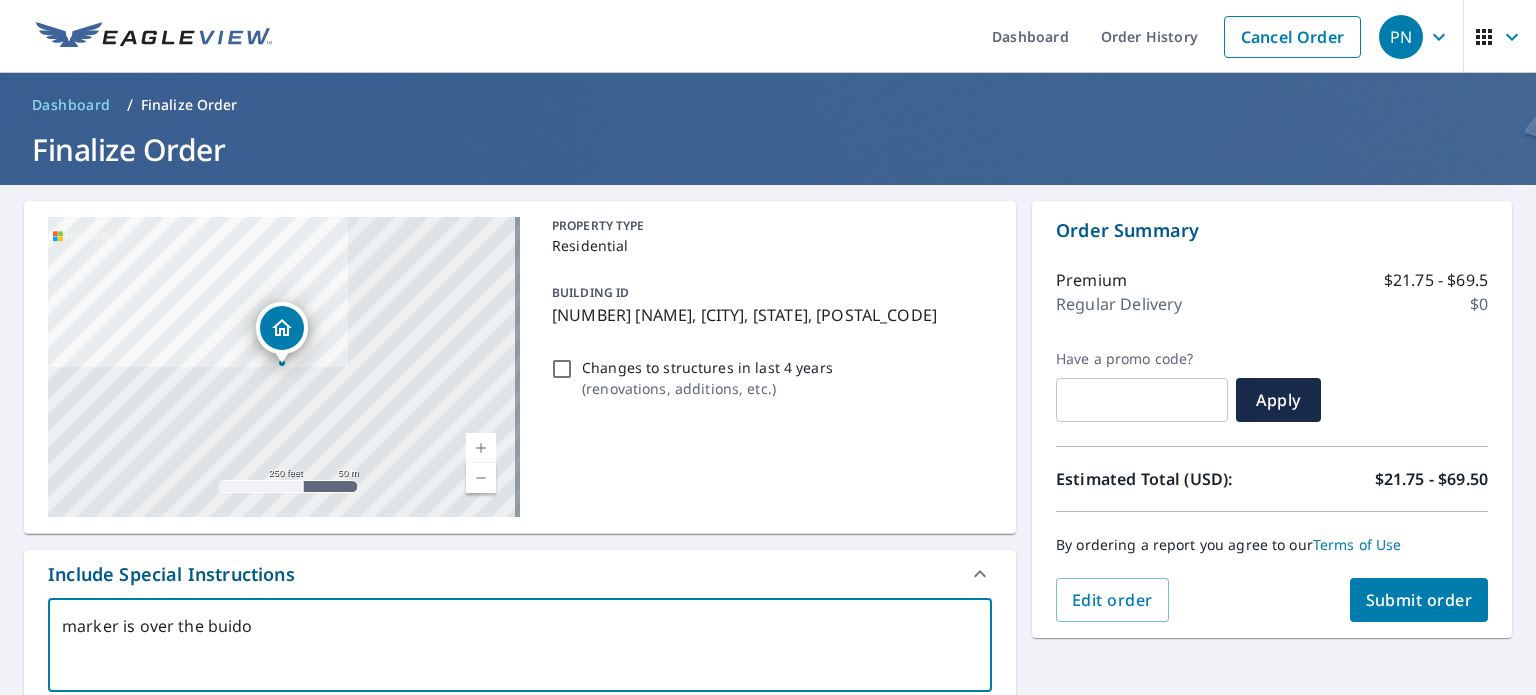 type on "marker is over the buid" 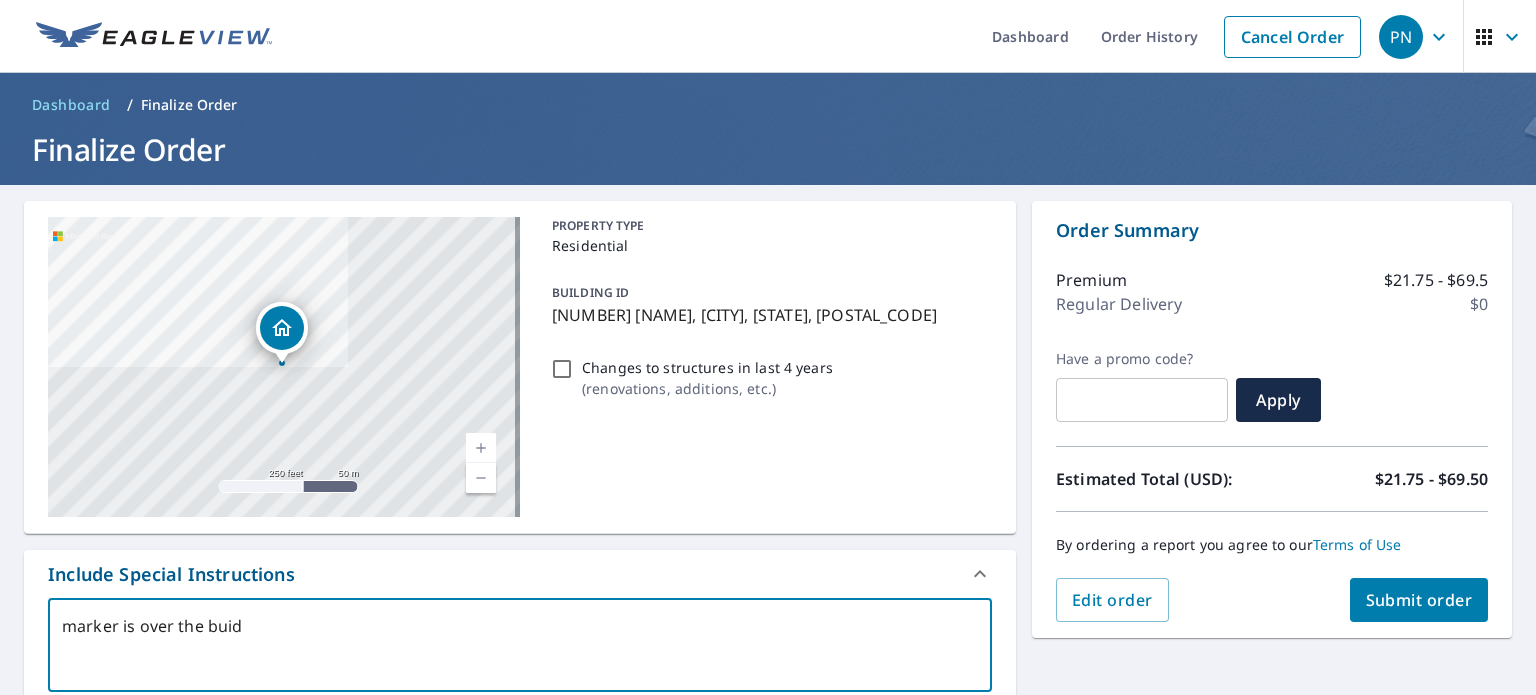 type on "marker is over the buidi" 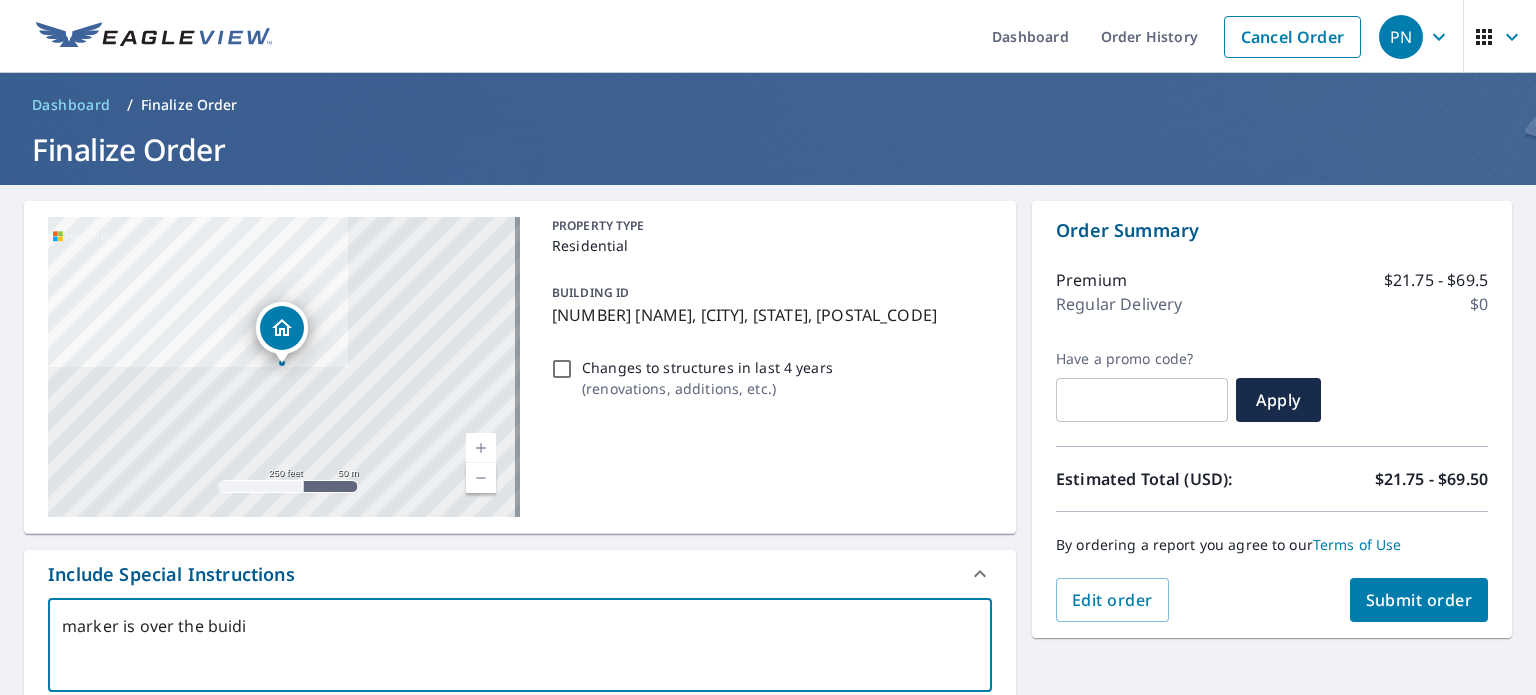 type on "[NUMBER] [NAME]" 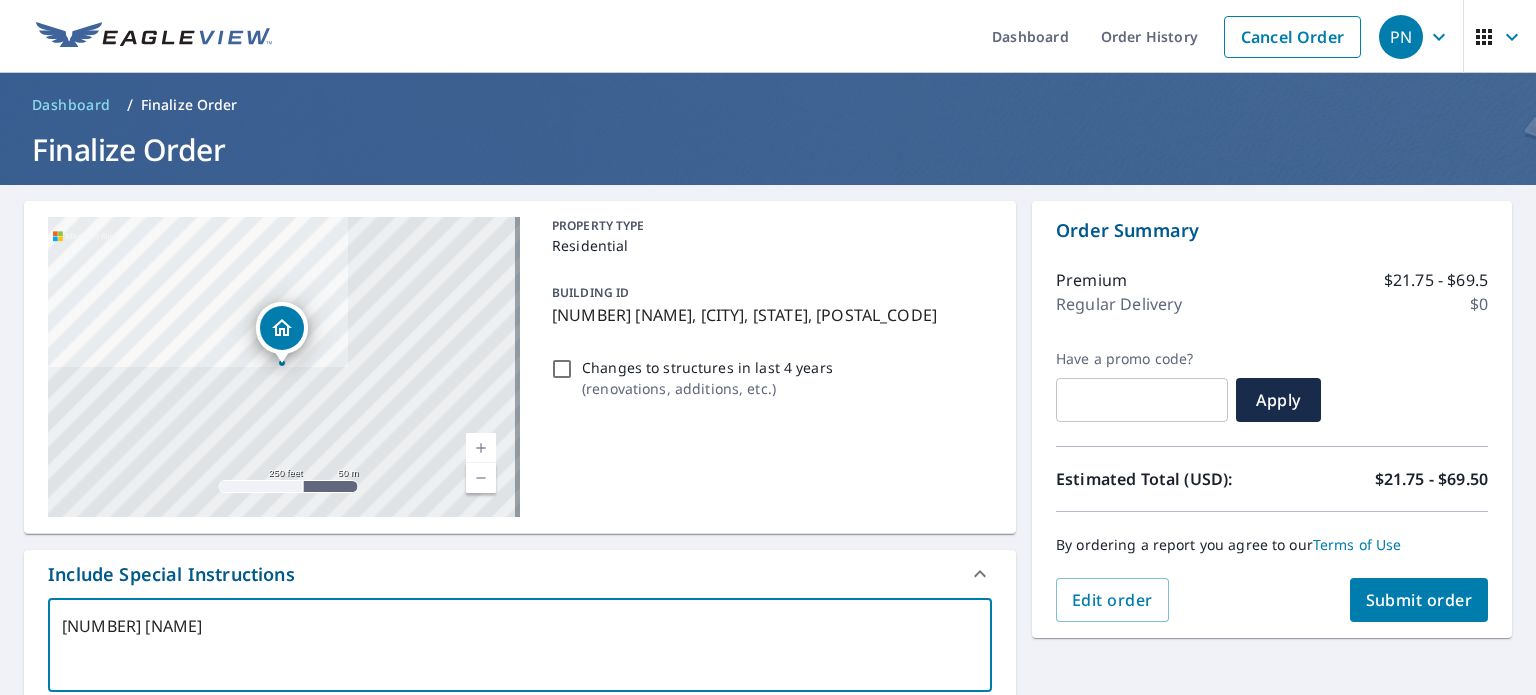type on "[NUMBER] [NAME]" 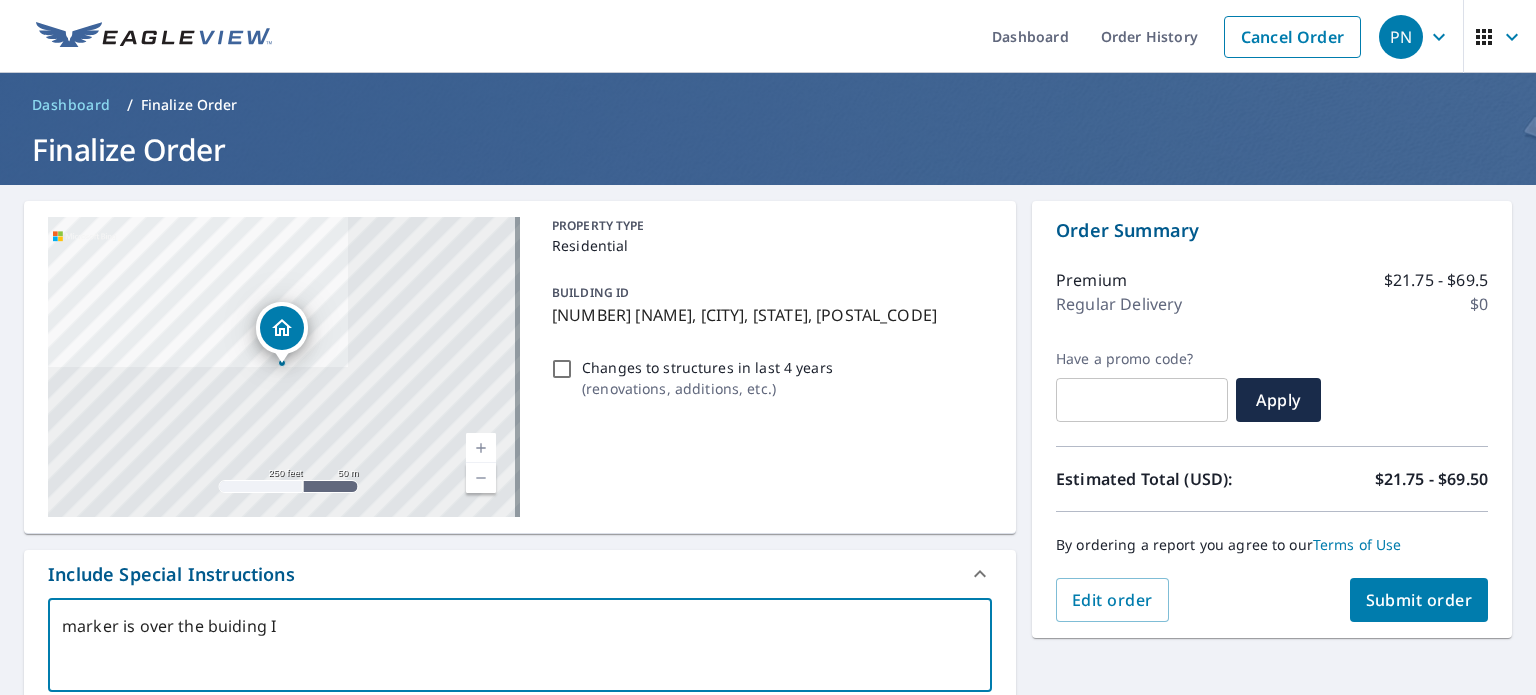 type on "marker is over the buiding I" 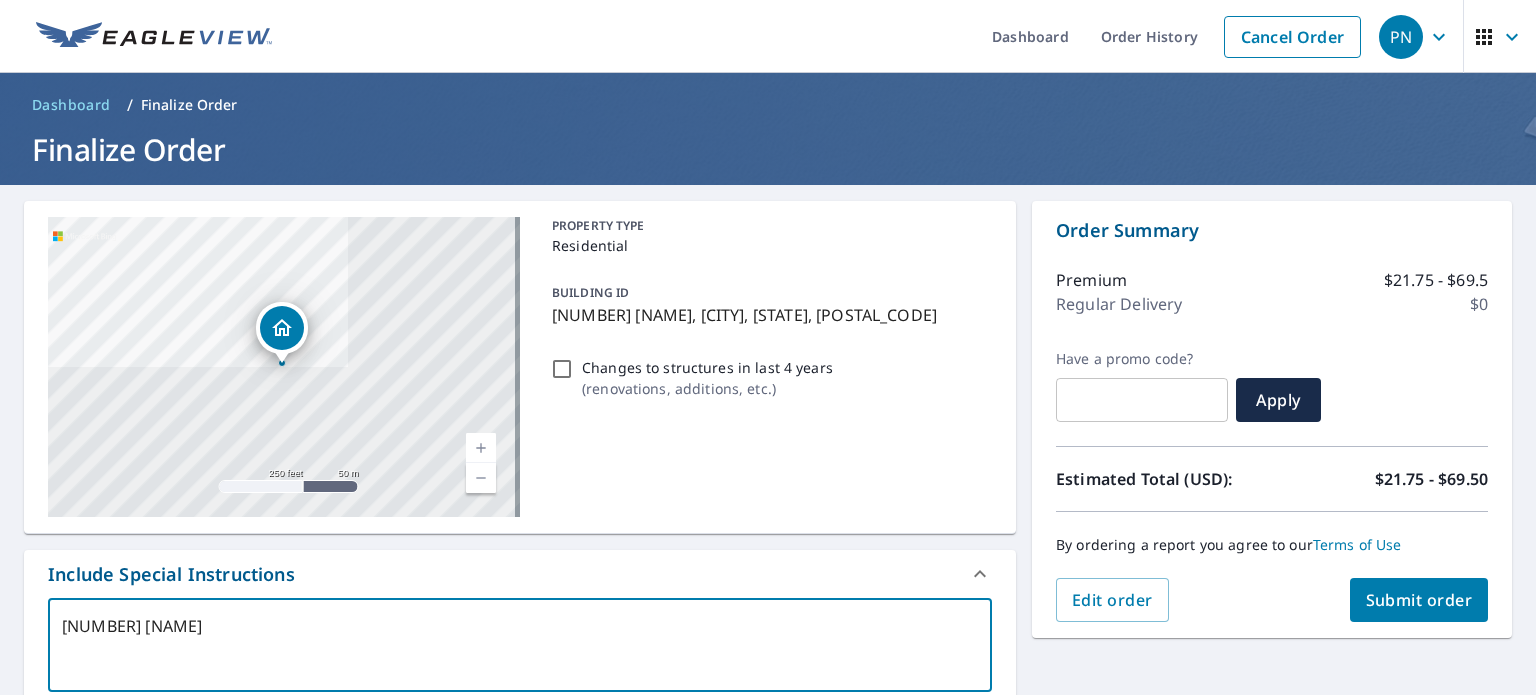 type on "[NUMBER] [NAME]" 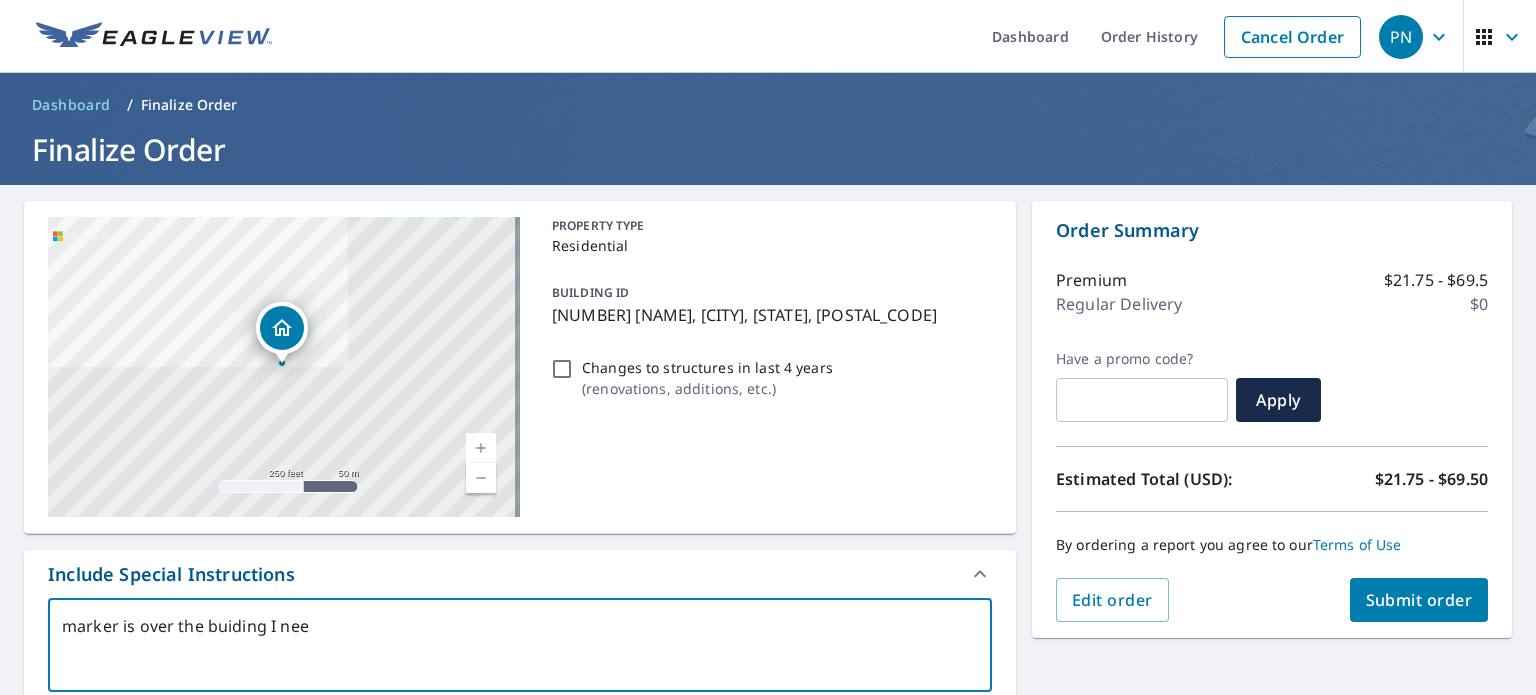 type on "[NUMBER] [NAME]" 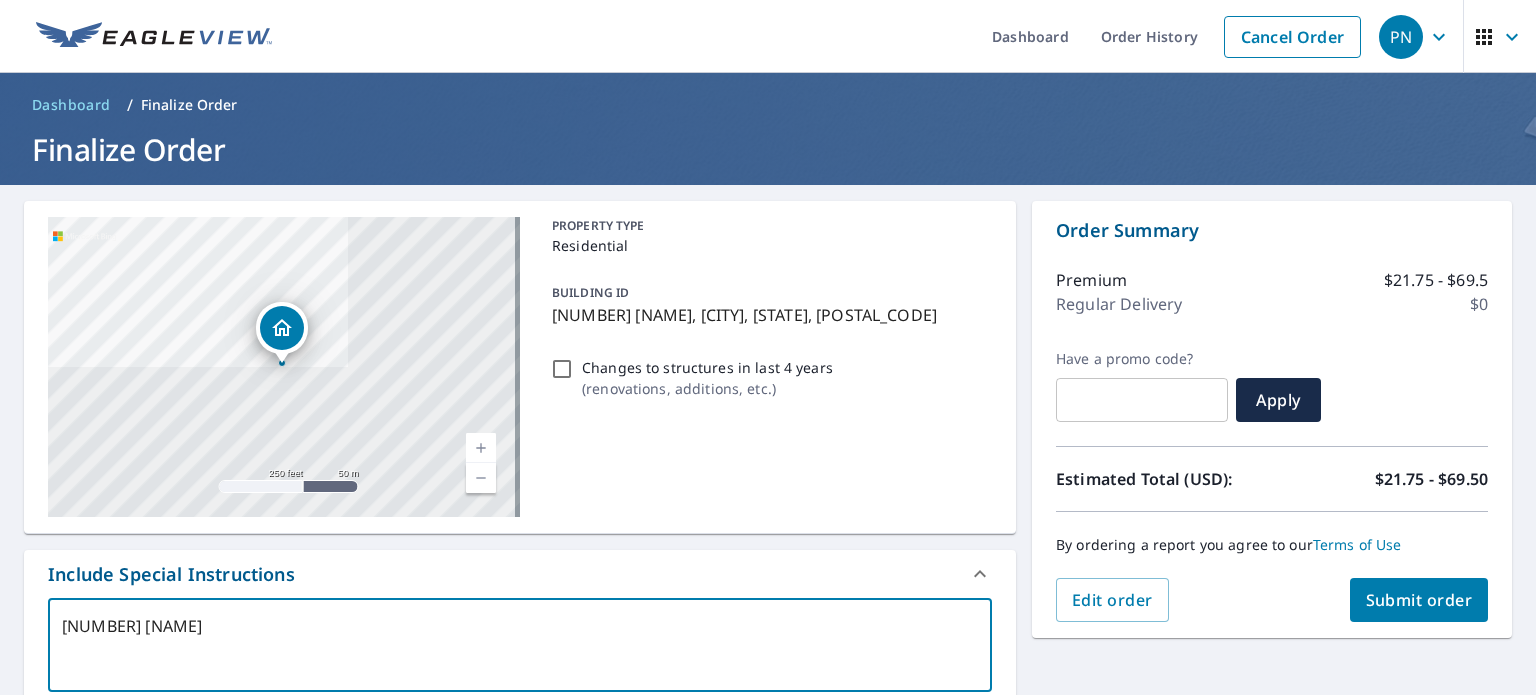 type on "[NUMBER] [NAME]" 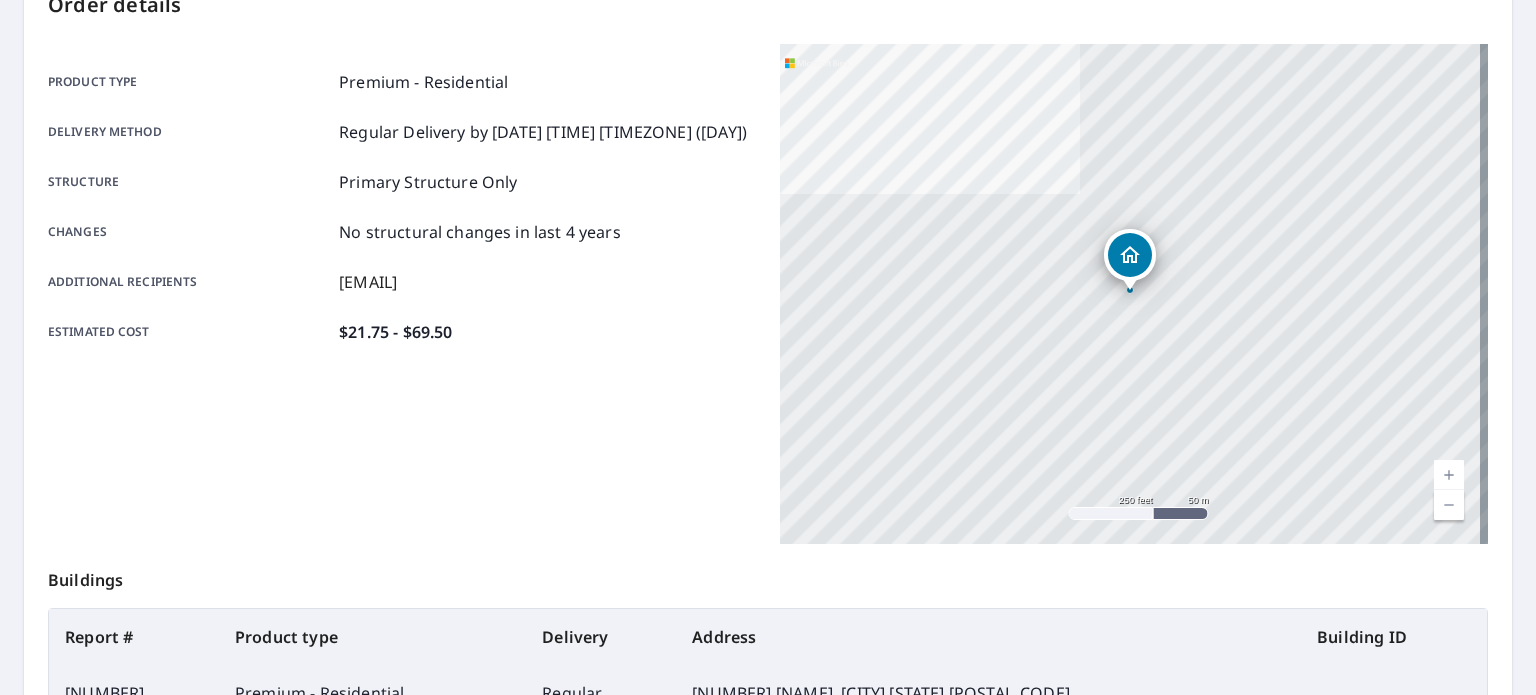 scroll, scrollTop: 450, scrollLeft: 0, axis: vertical 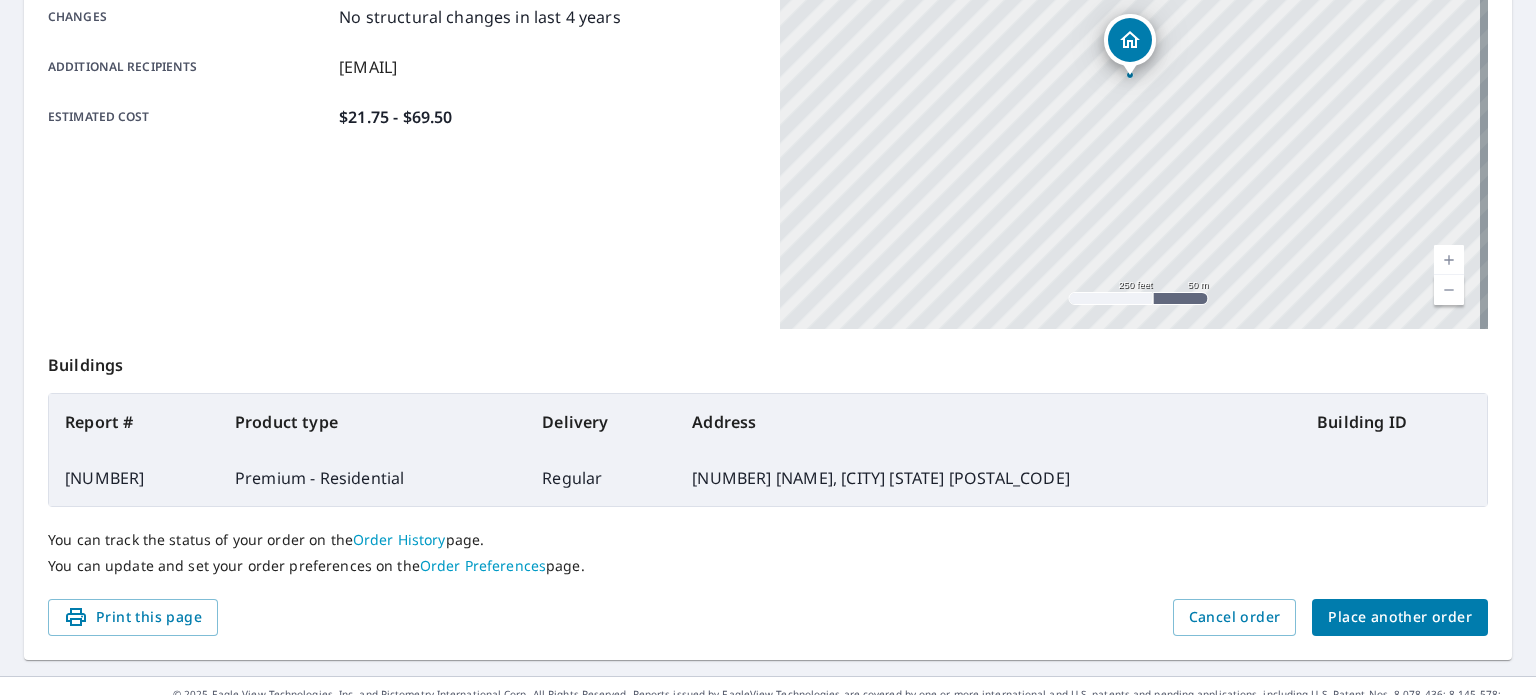 click on "Place another order" at bounding box center [1400, 617] 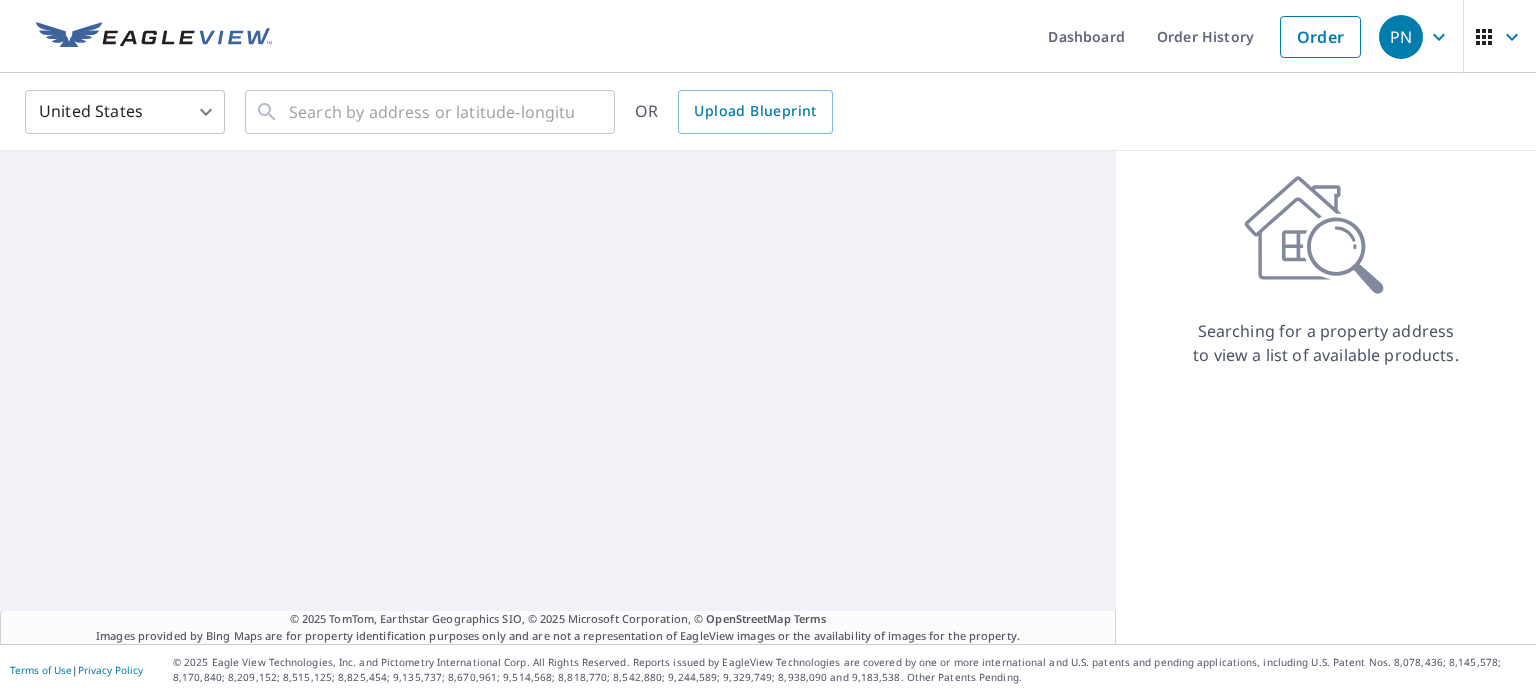 scroll, scrollTop: 0, scrollLeft: 0, axis: both 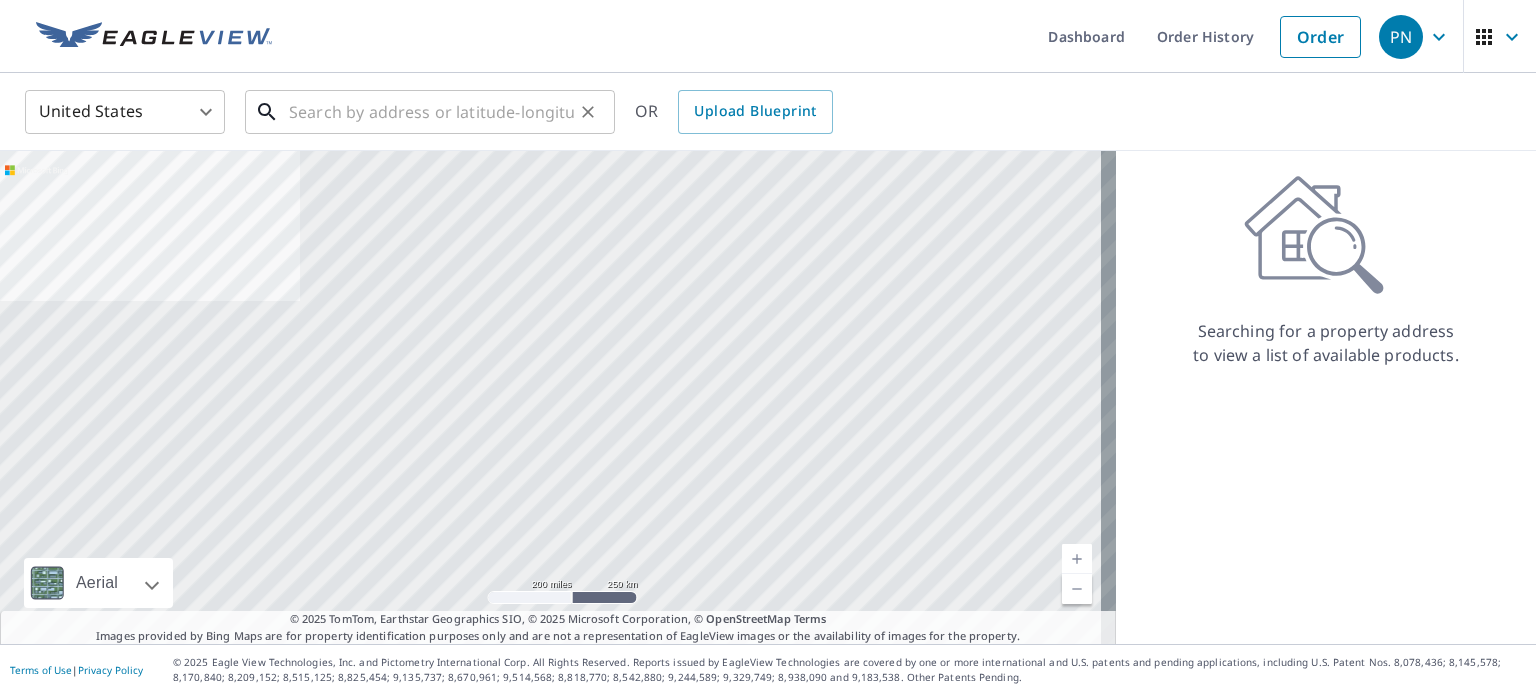 click at bounding box center (431, 112) 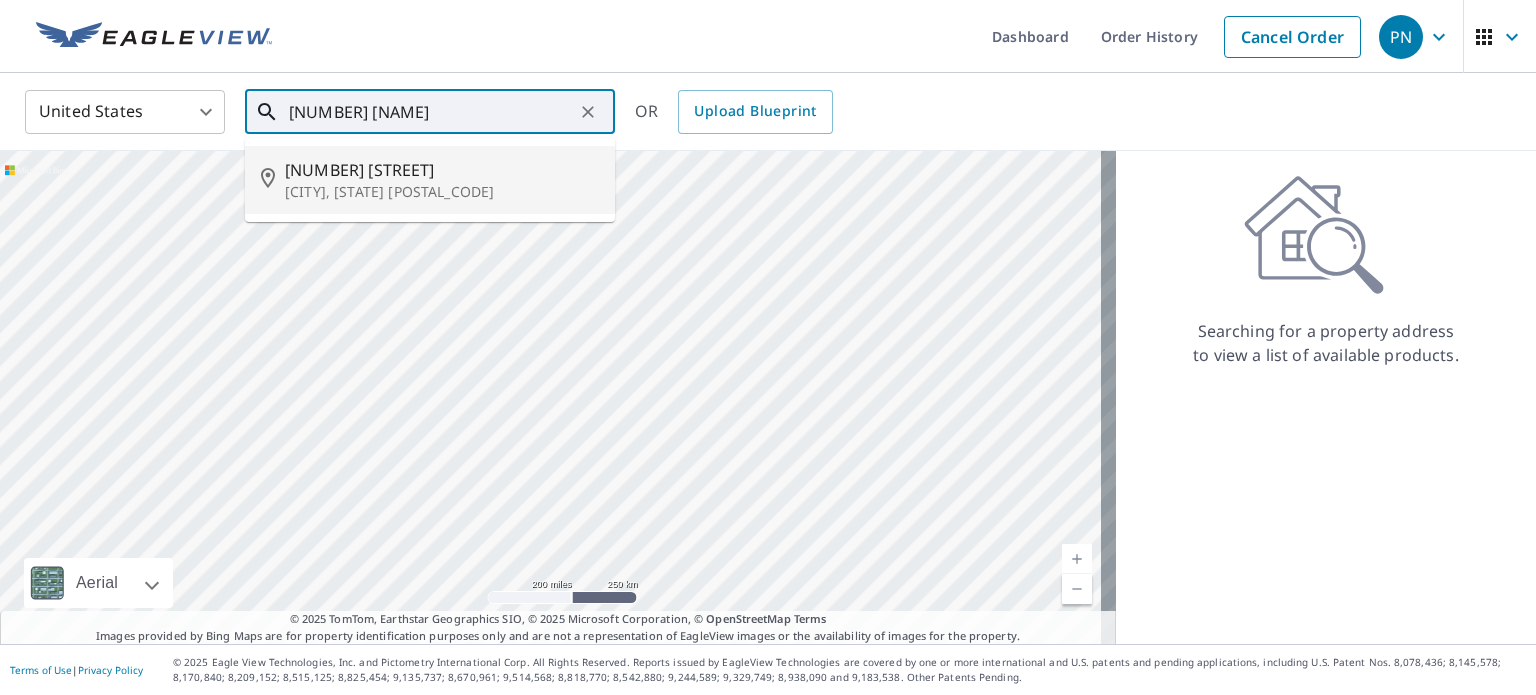 click on "[CITY], [STATE] [POSTAL_CODE]" at bounding box center (442, 192) 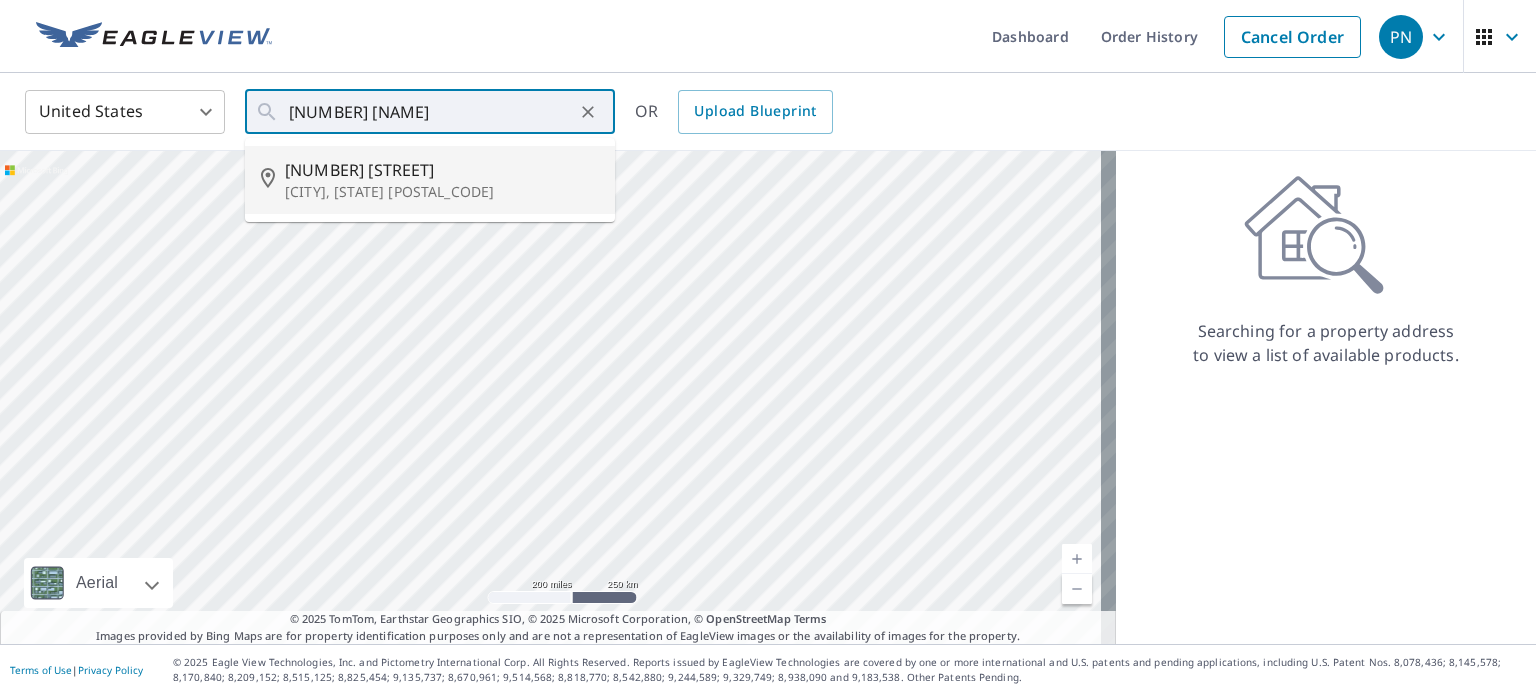 type on "[NUMBER] [STREET] [CITY], [STATE] [POSTAL_CODE]" 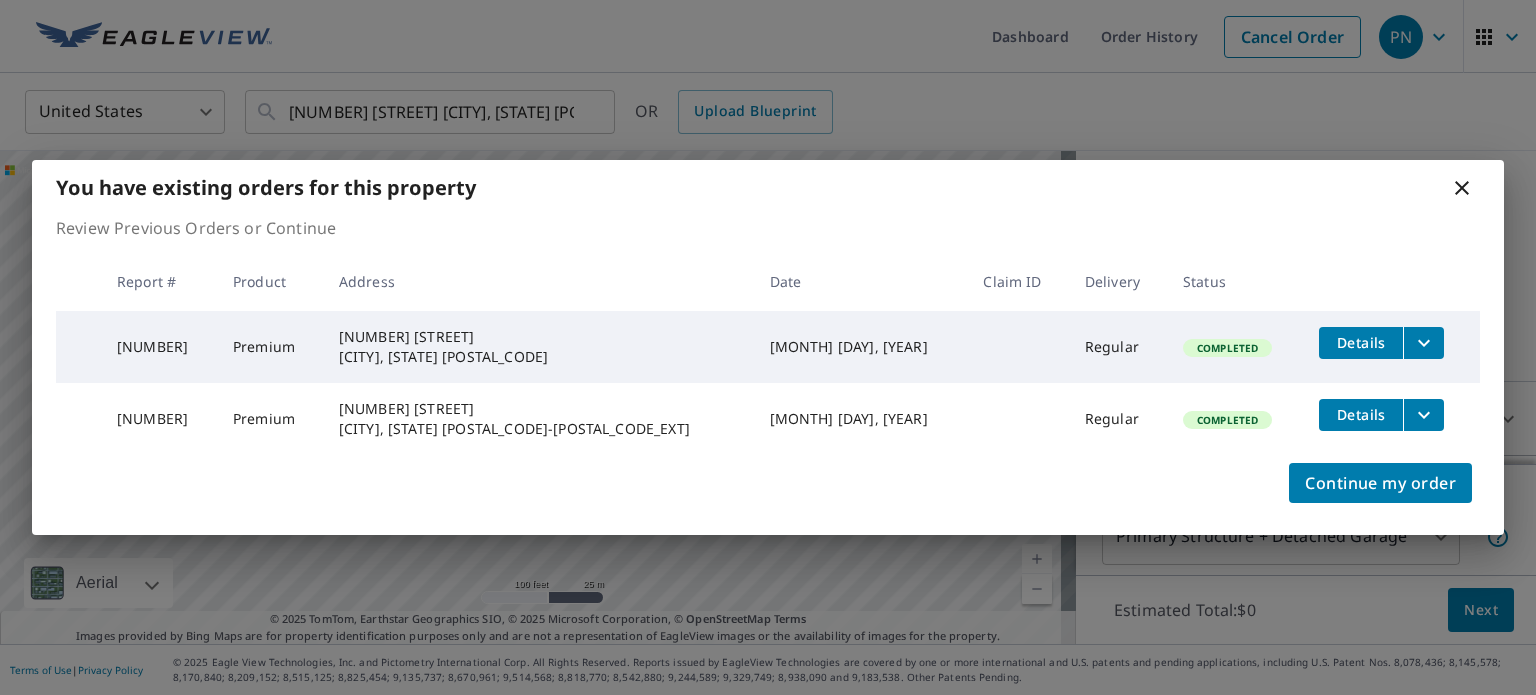 click 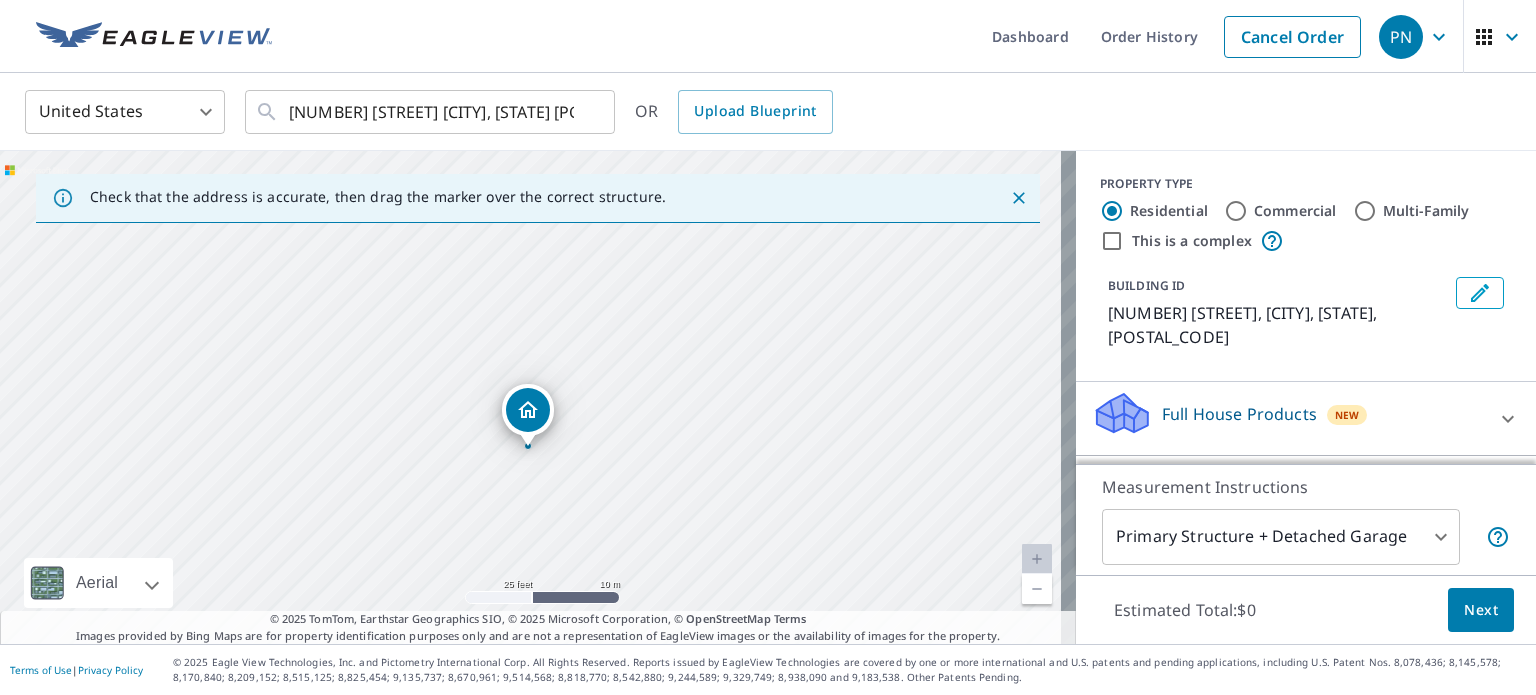 drag, startPoint x: 592, startPoint y: 426, endPoint x: 684, endPoint y: 453, distance: 95.880135 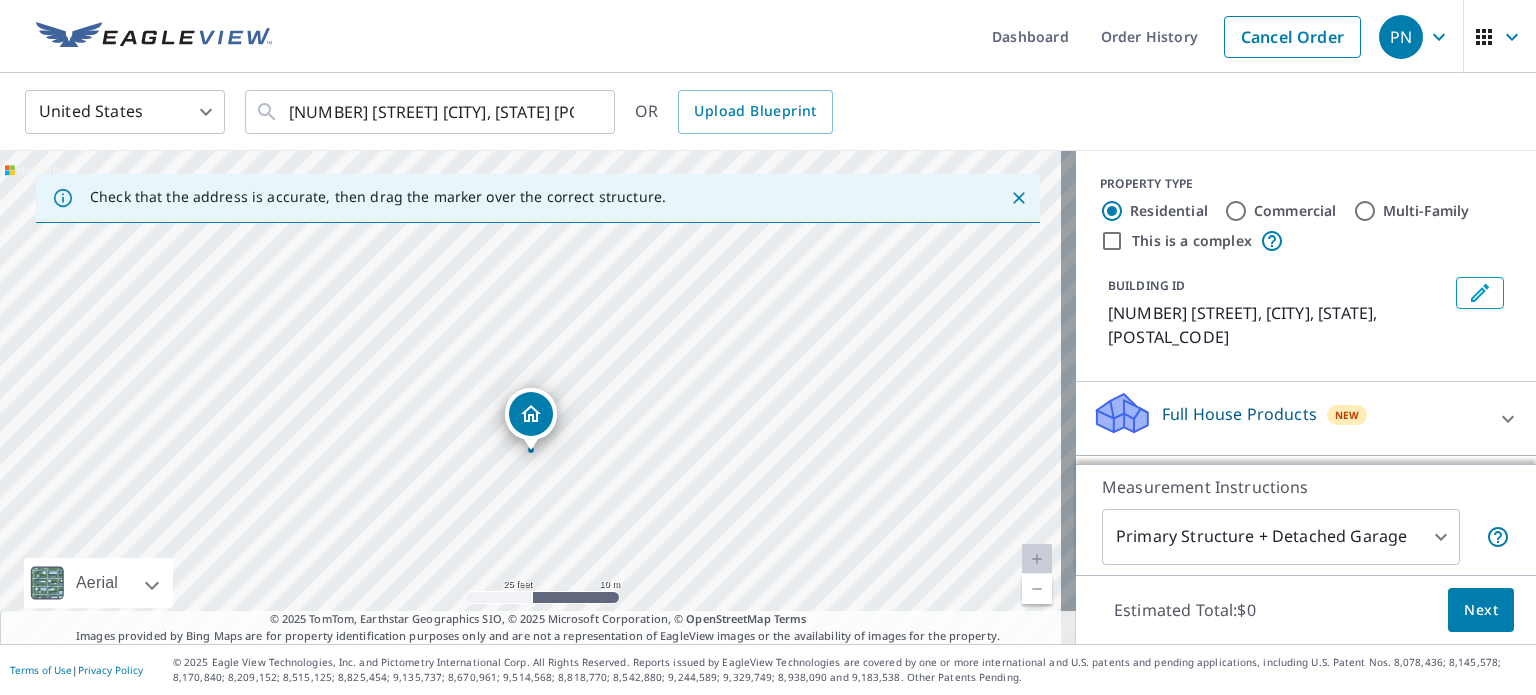 click on "[NUMBER] [STREET] [CITY], [STATE] [POSTAL_CODE]" at bounding box center [538, 397] 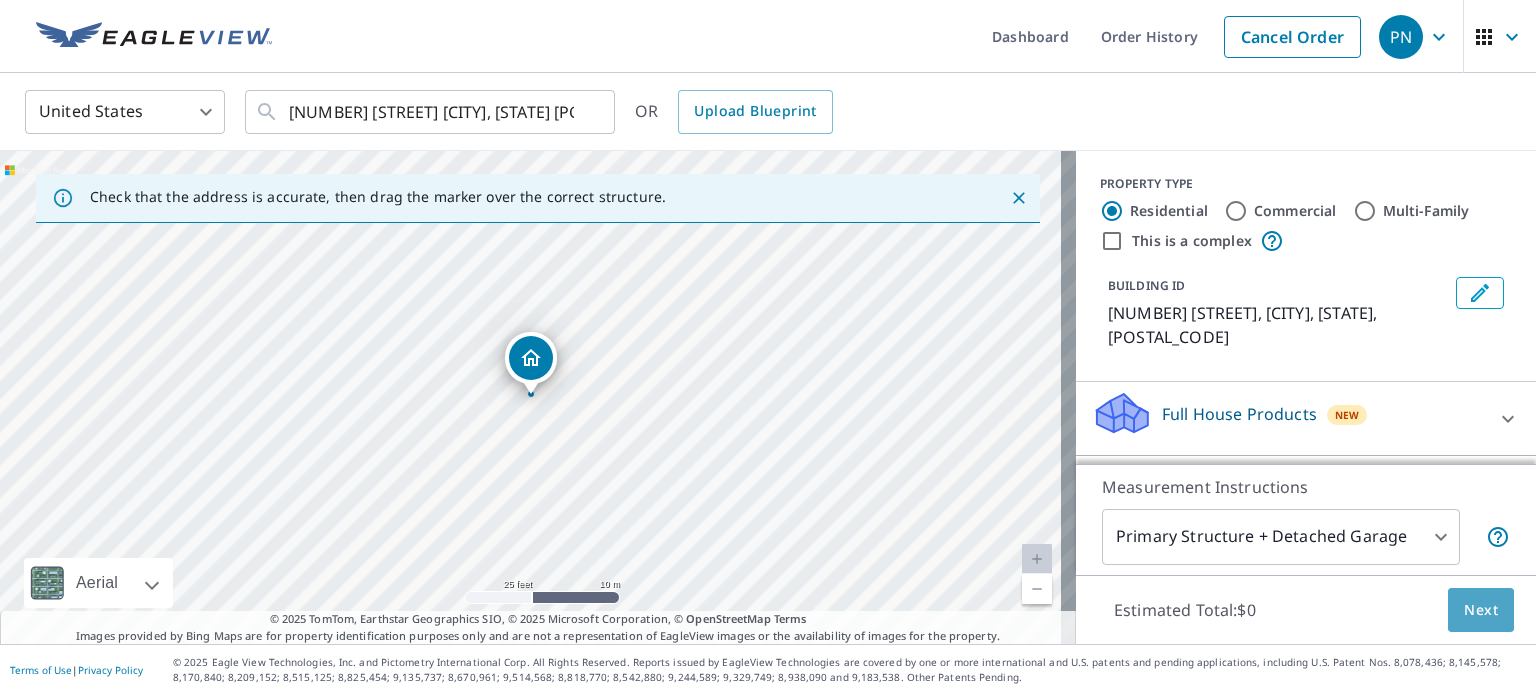 click on "Next" at bounding box center (1481, 610) 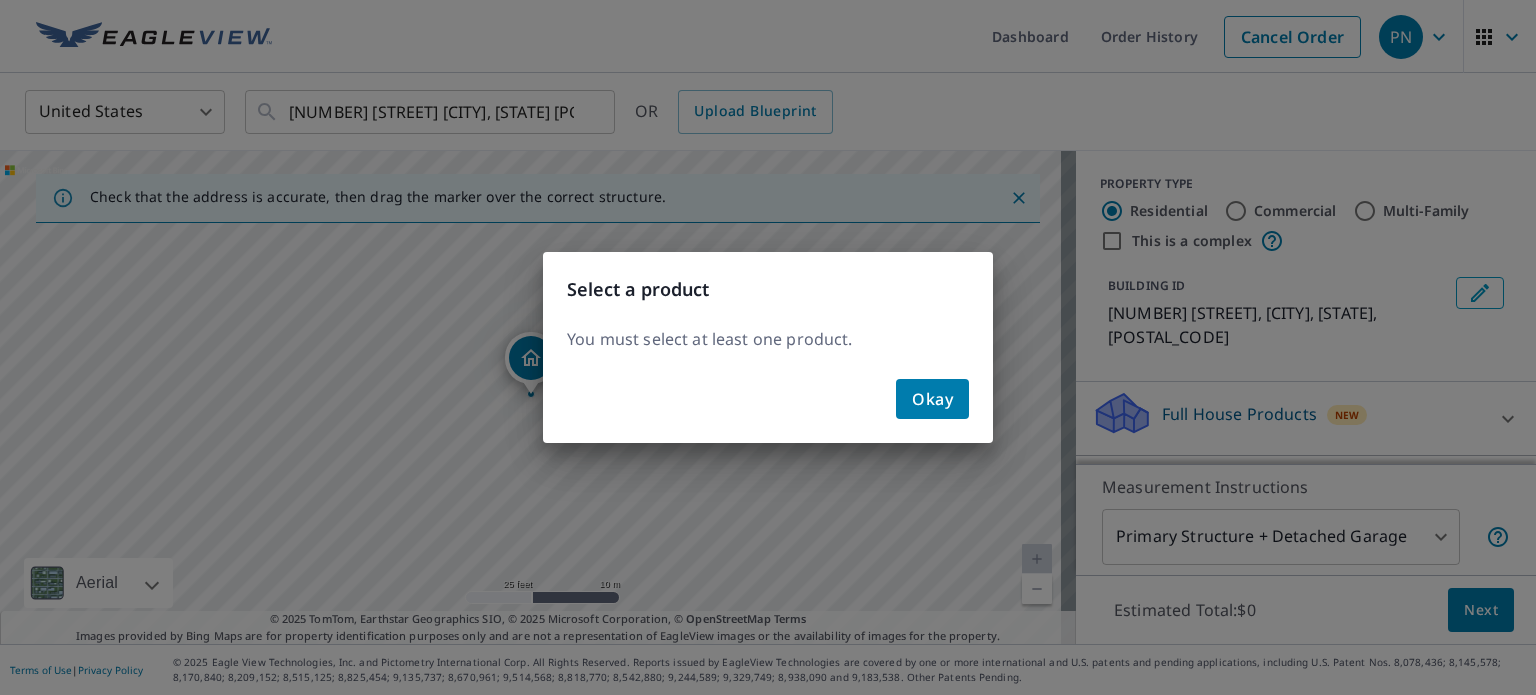 click on "Okay" at bounding box center (932, 399) 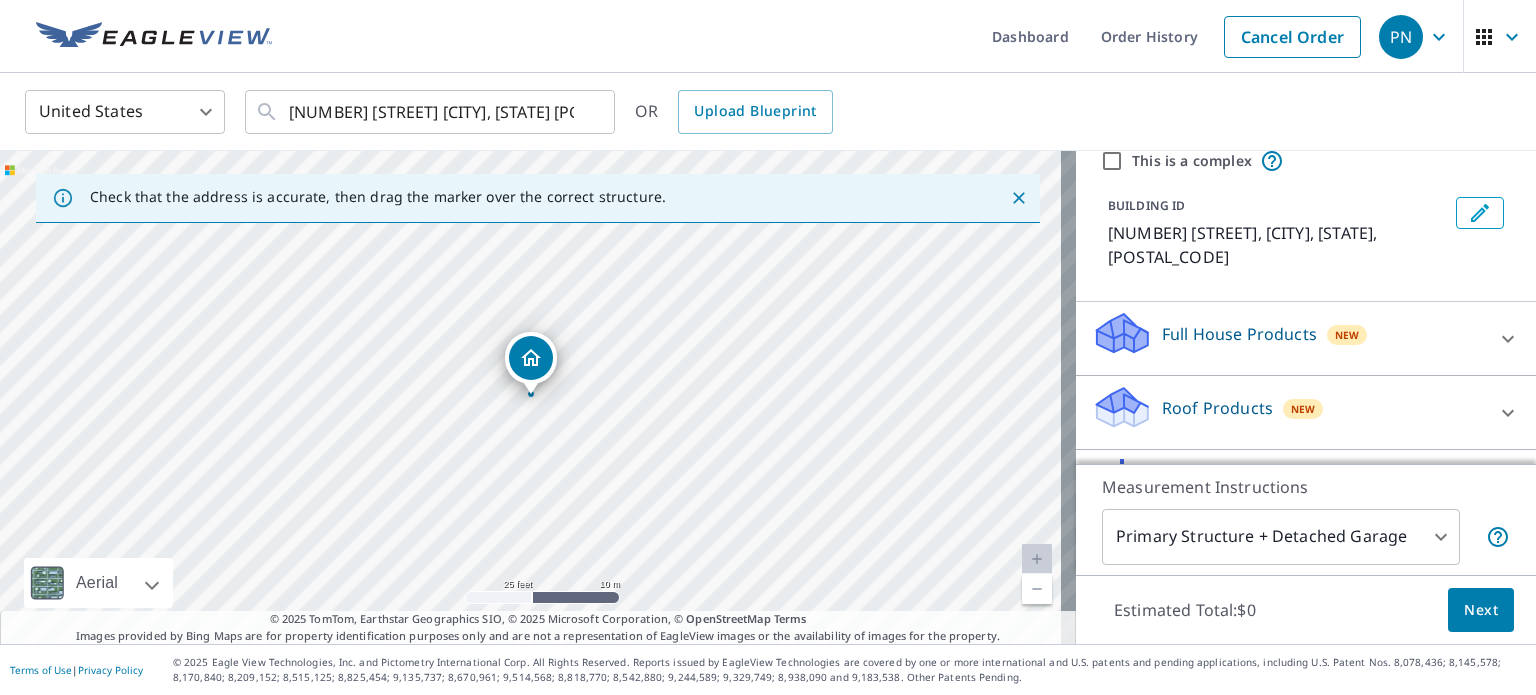 scroll, scrollTop: 82, scrollLeft: 0, axis: vertical 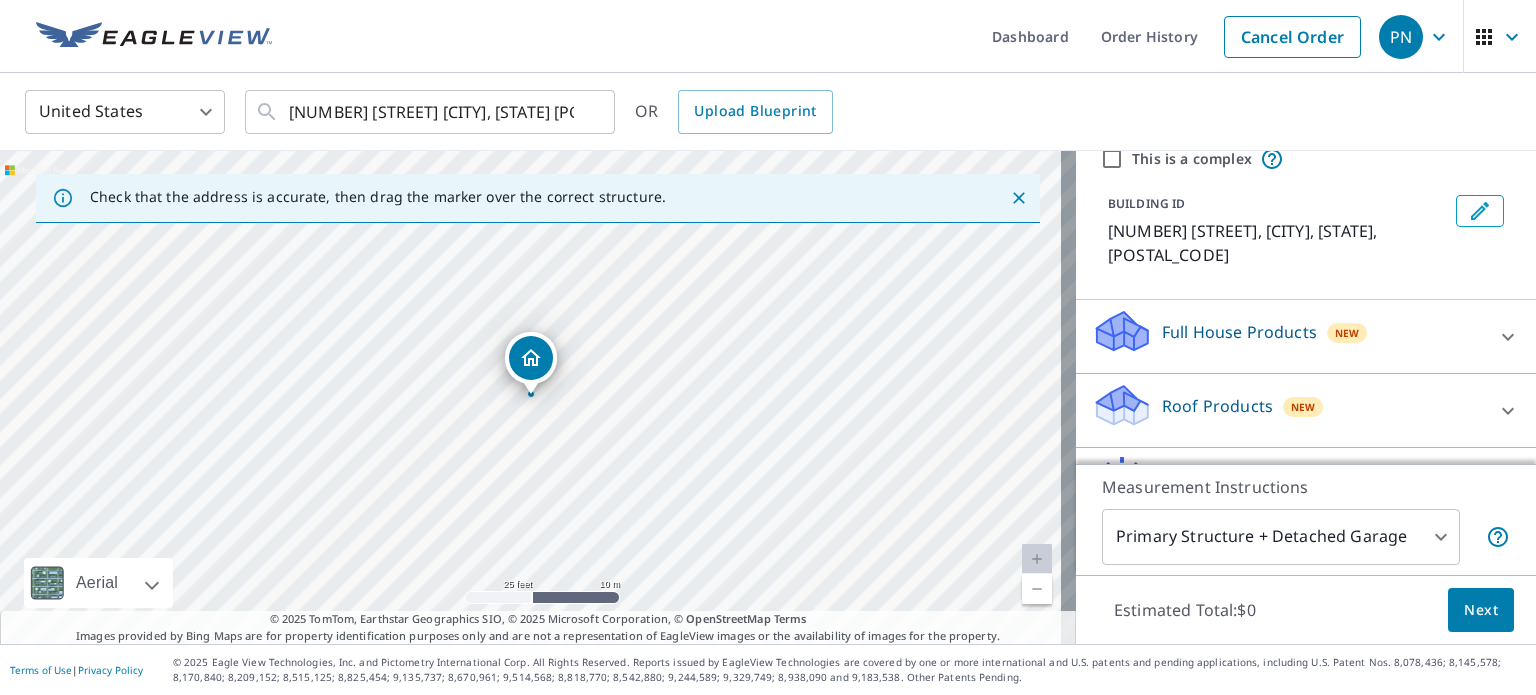 click on "Roof Products" at bounding box center [1217, 406] 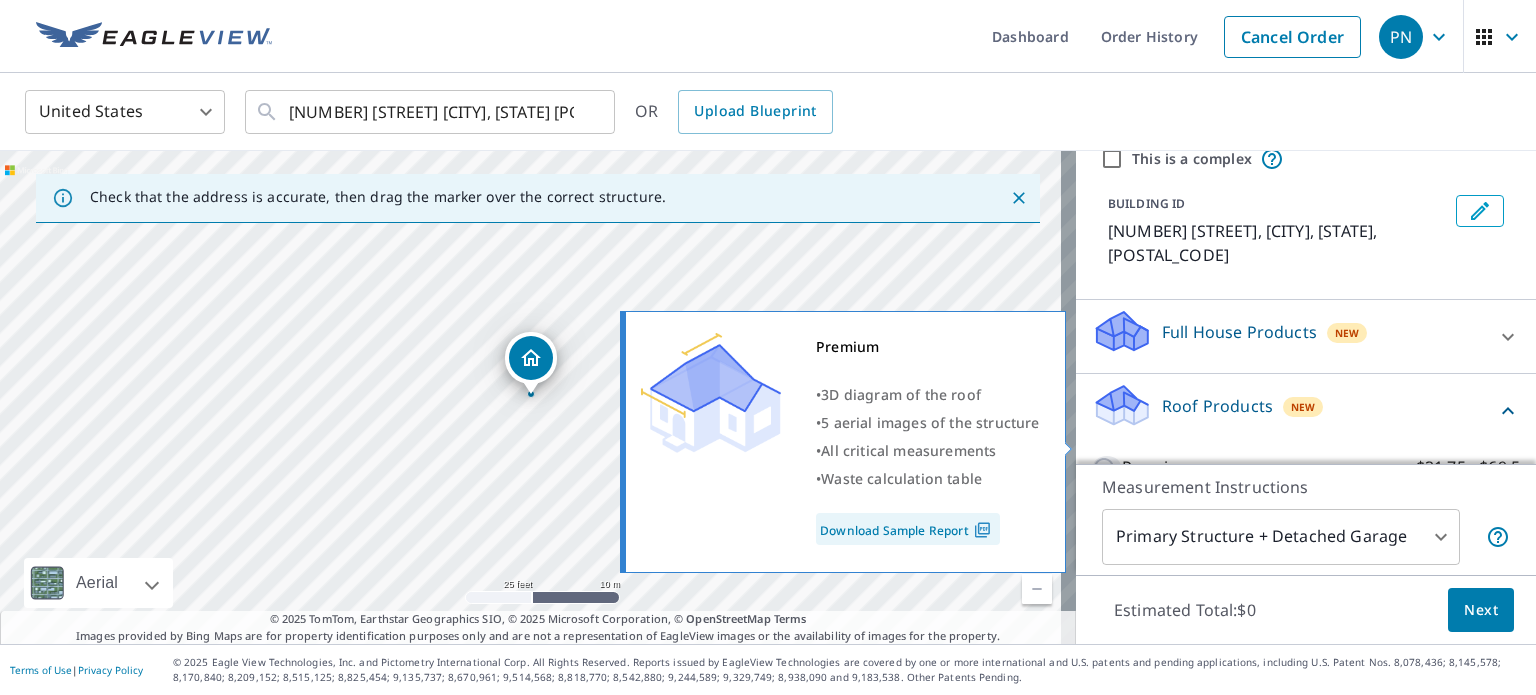 click on "Premium $21.75 - $69.5" at bounding box center [1107, 468] 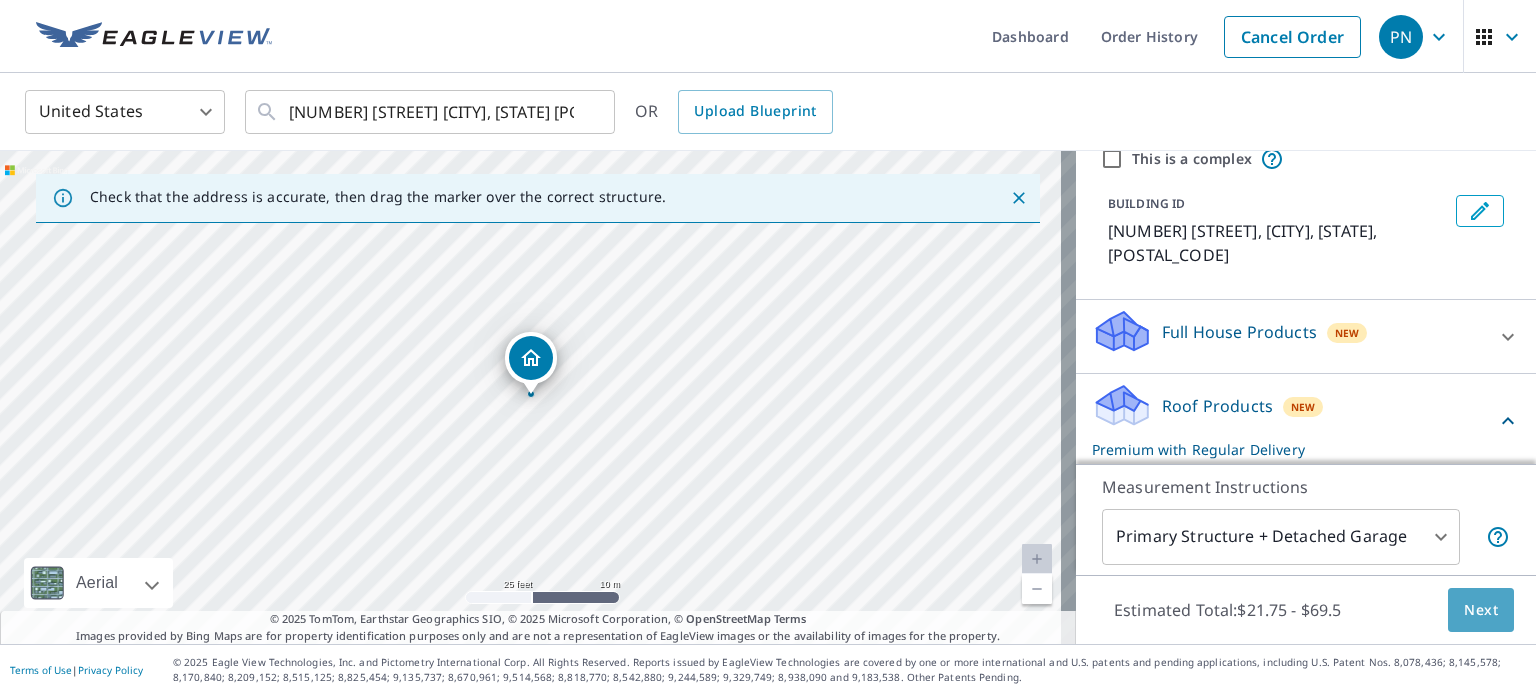 click on "Next" at bounding box center (1481, 610) 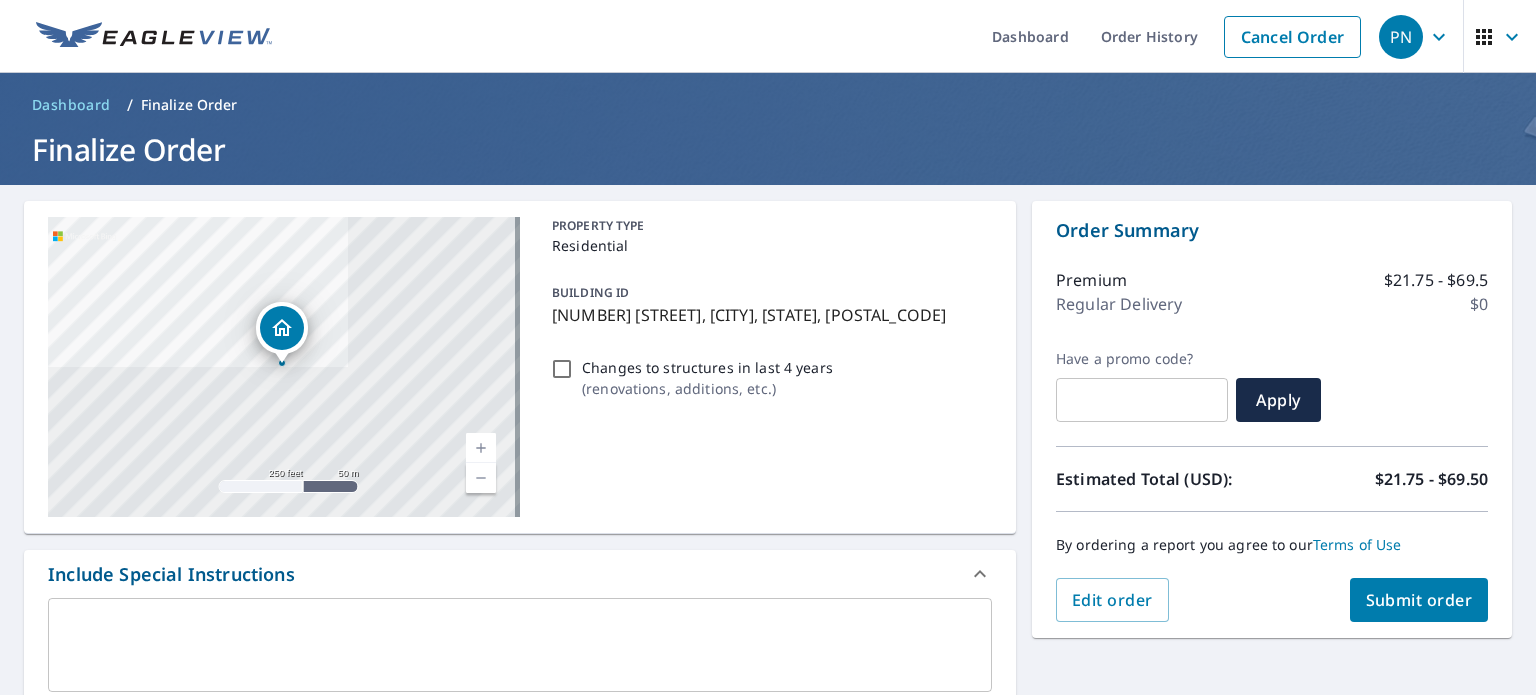 click on "Submit order" at bounding box center [1419, 600] 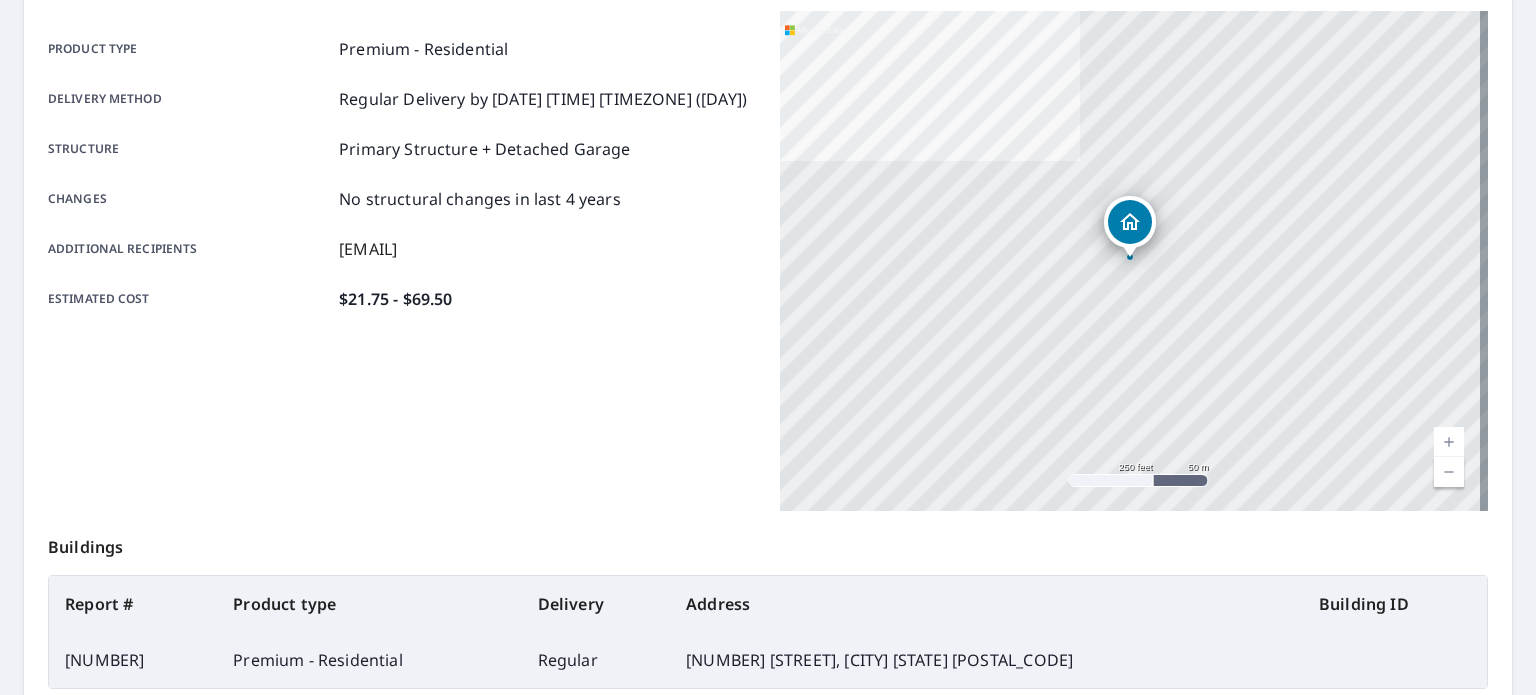 scroll, scrollTop: 480, scrollLeft: 0, axis: vertical 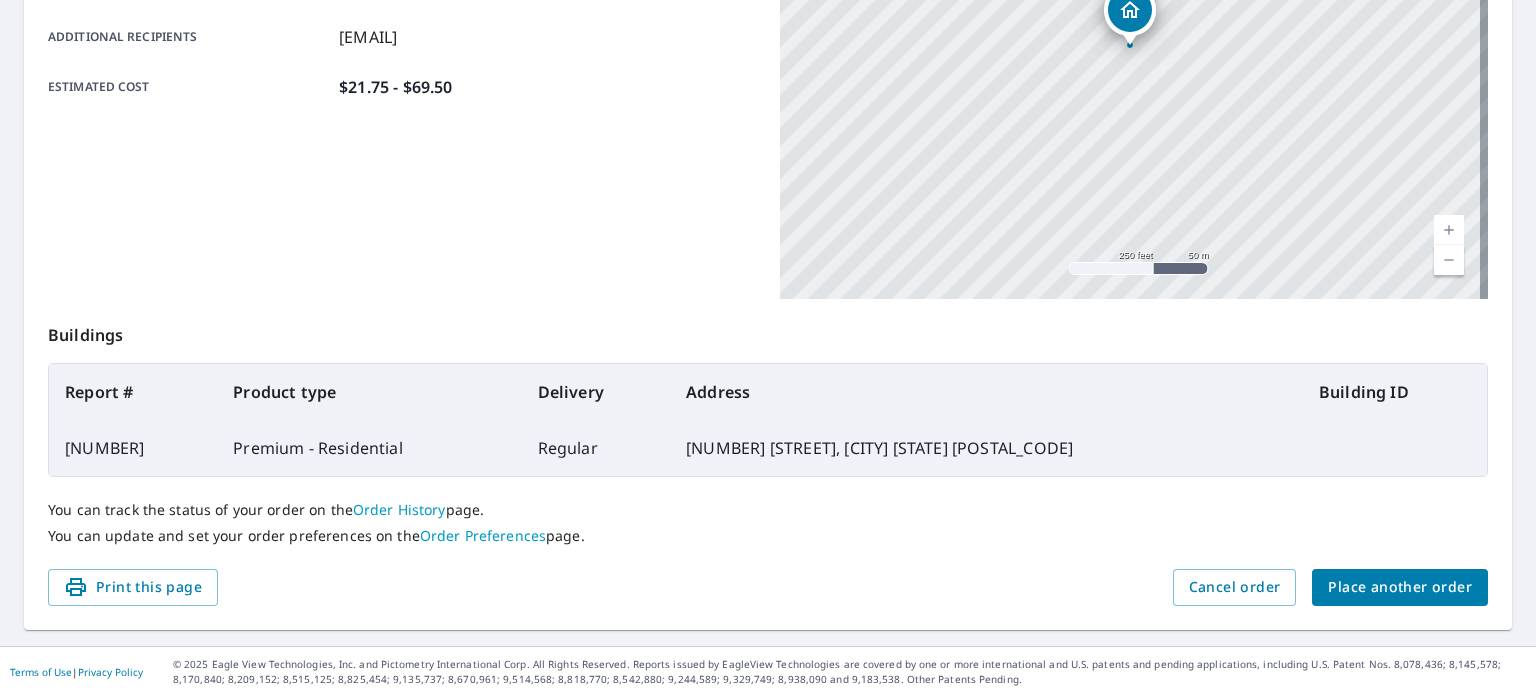 click on "Place another order" at bounding box center [1400, 587] 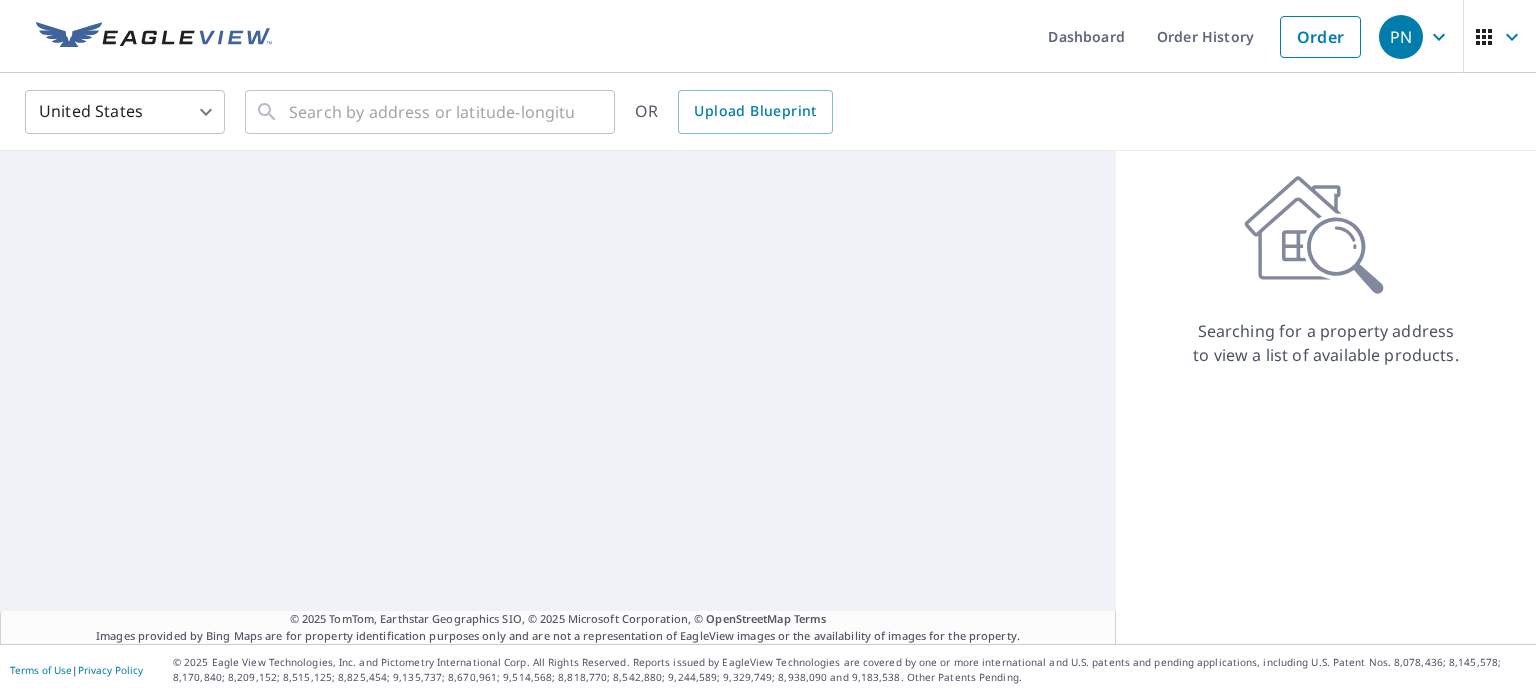scroll, scrollTop: 0, scrollLeft: 0, axis: both 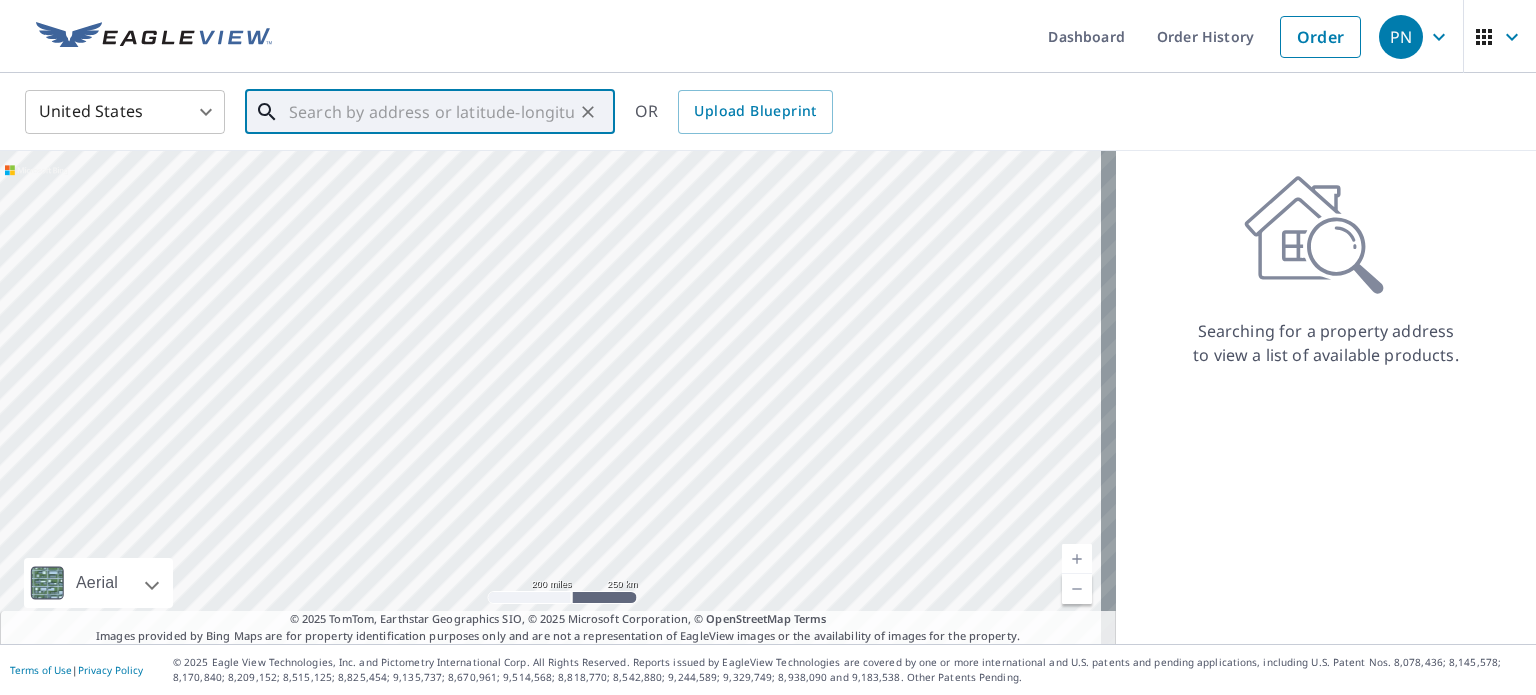 click at bounding box center (431, 112) 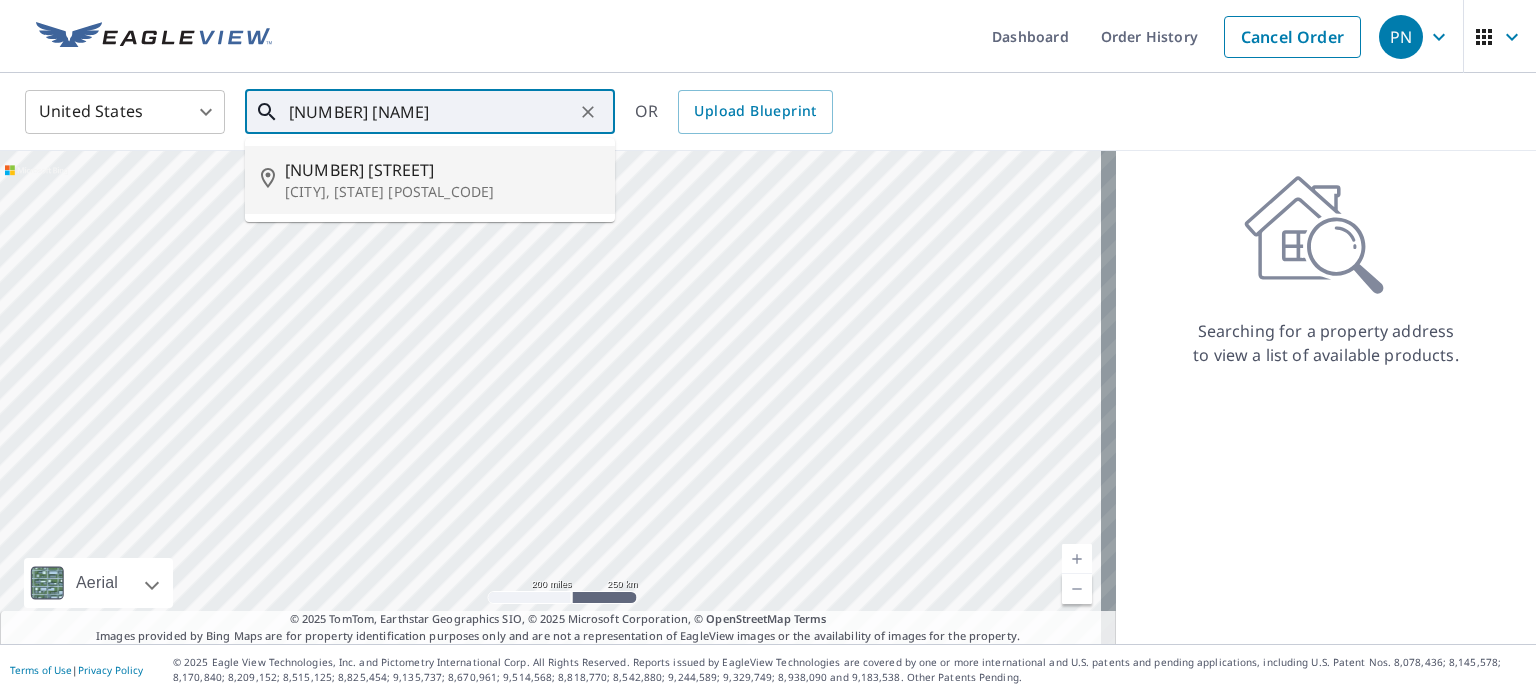 click on "[NUMBER] [STREET]" at bounding box center [442, 170] 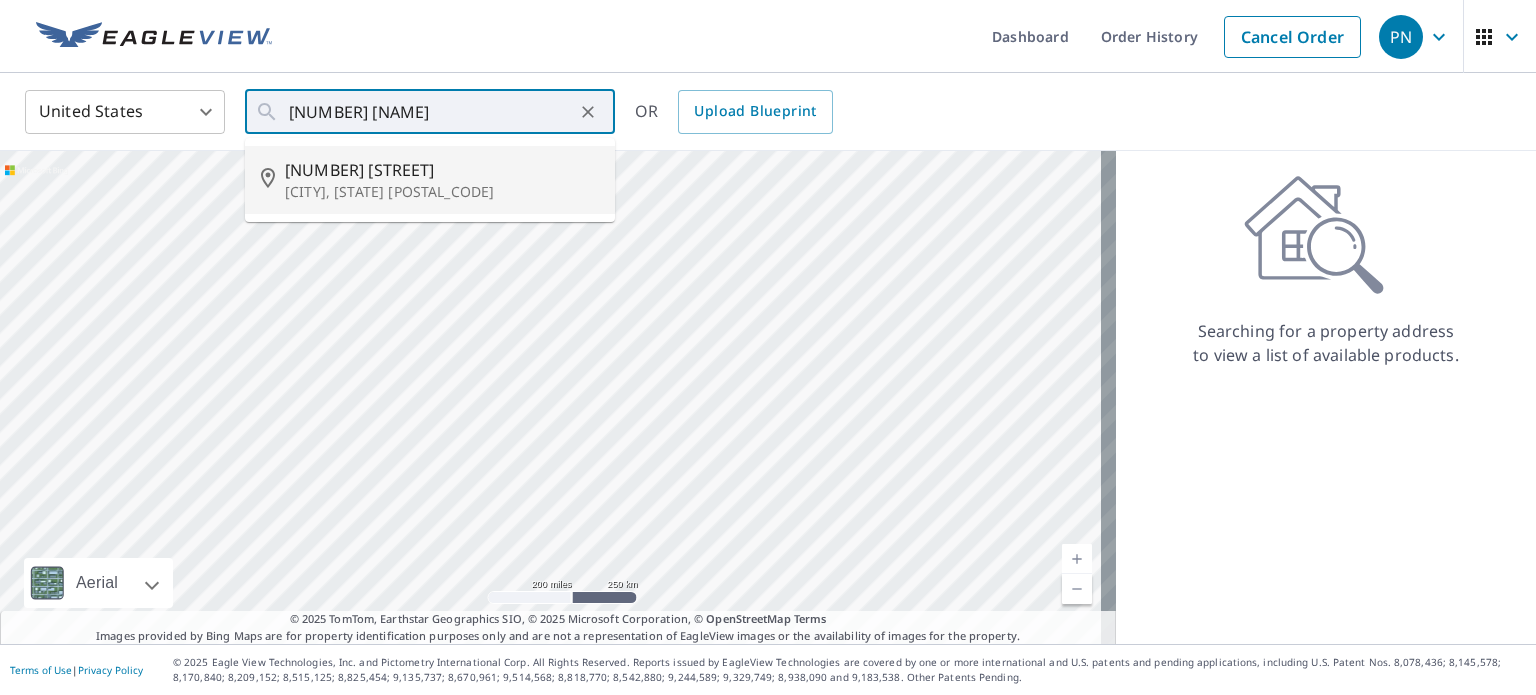 type on "[NUMBER] [STREET] [CITY], [STATE] [POSTAL_CODE]" 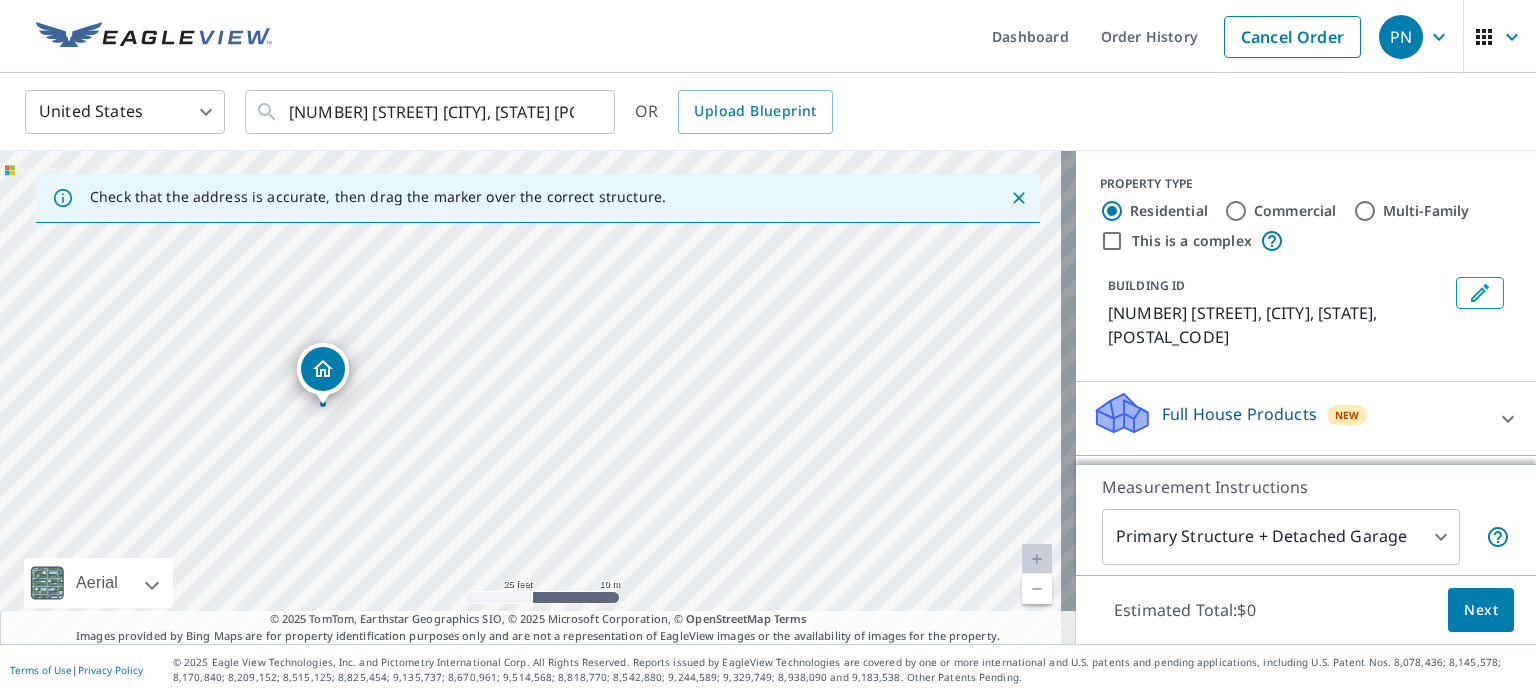 drag, startPoint x: 188, startPoint y: 370, endPoint x: 320, endPoint y: 465, distance: 162.63148 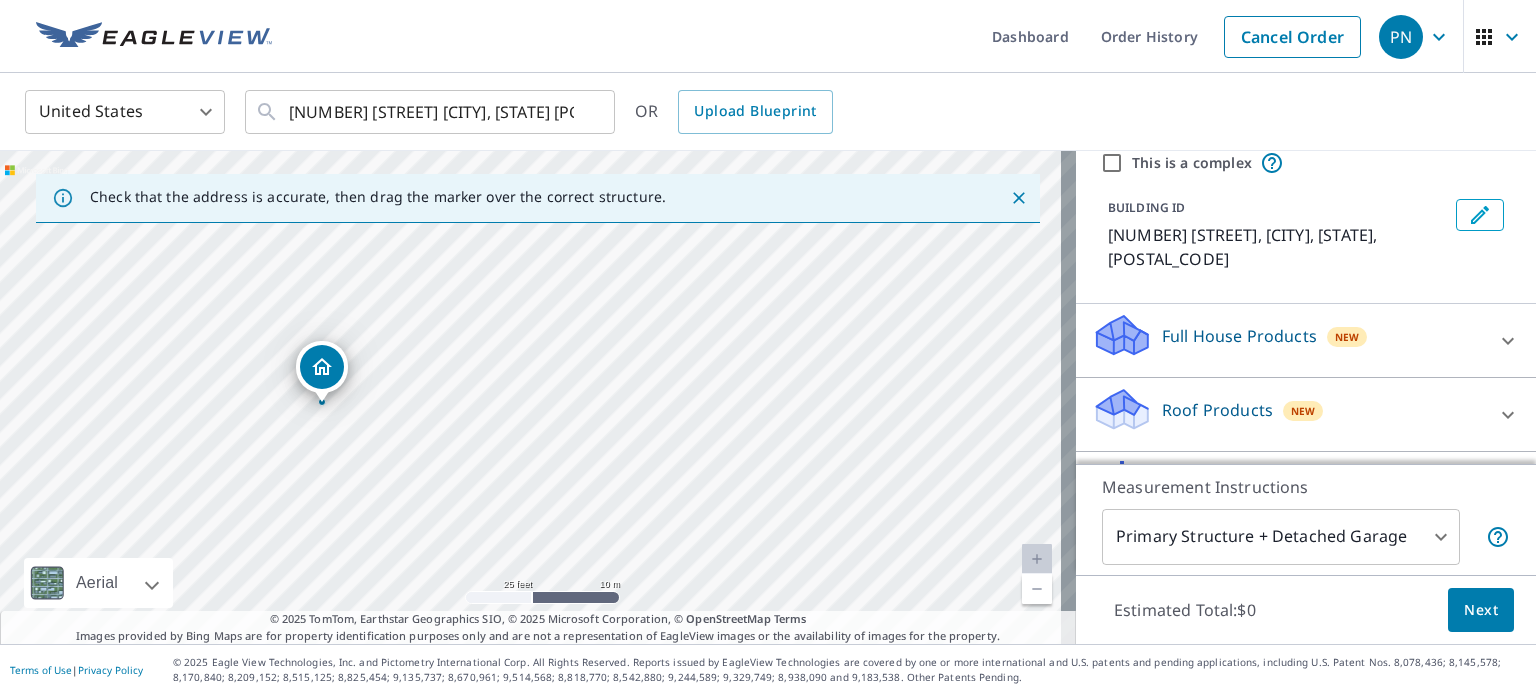 scroll, scrollTop: 79, scrollLeft: 0, axis: vertical 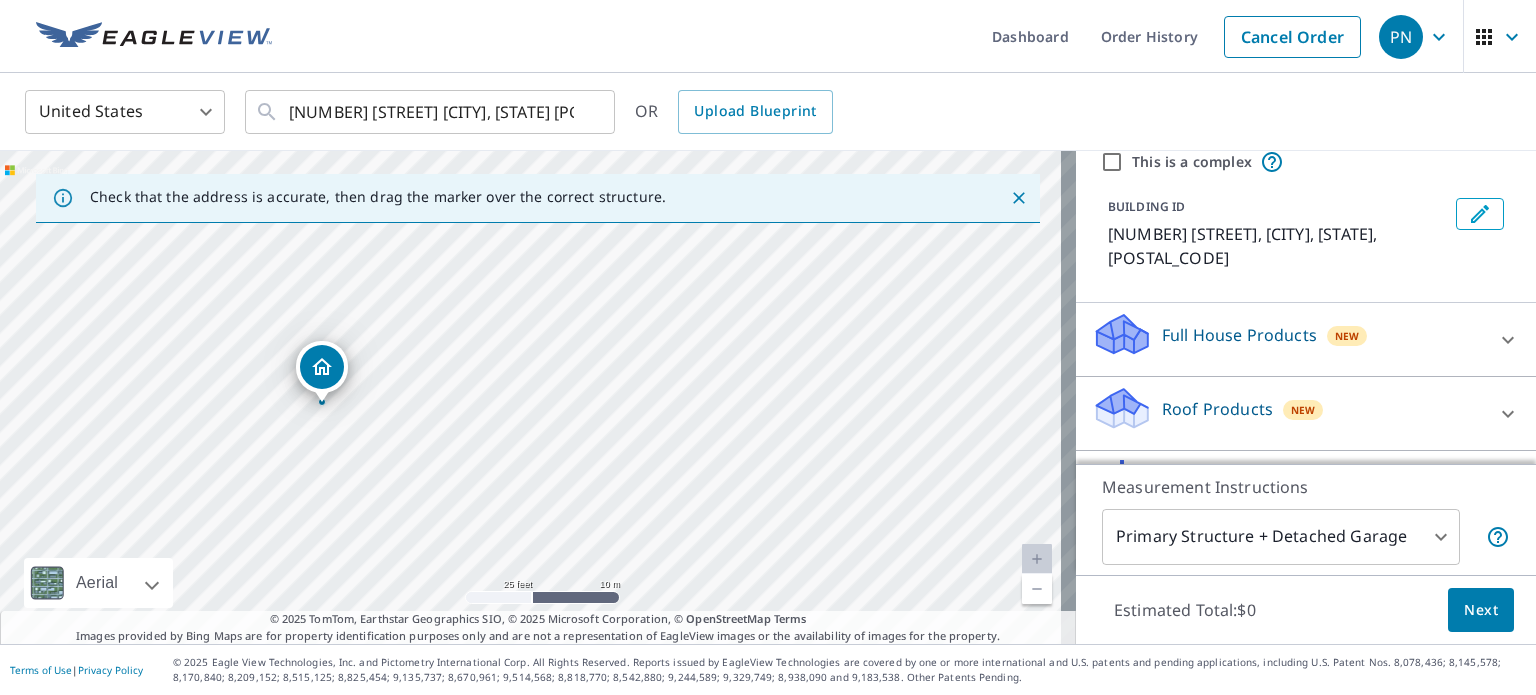 click on "Roof Products" at bounding box center [1217, 409] 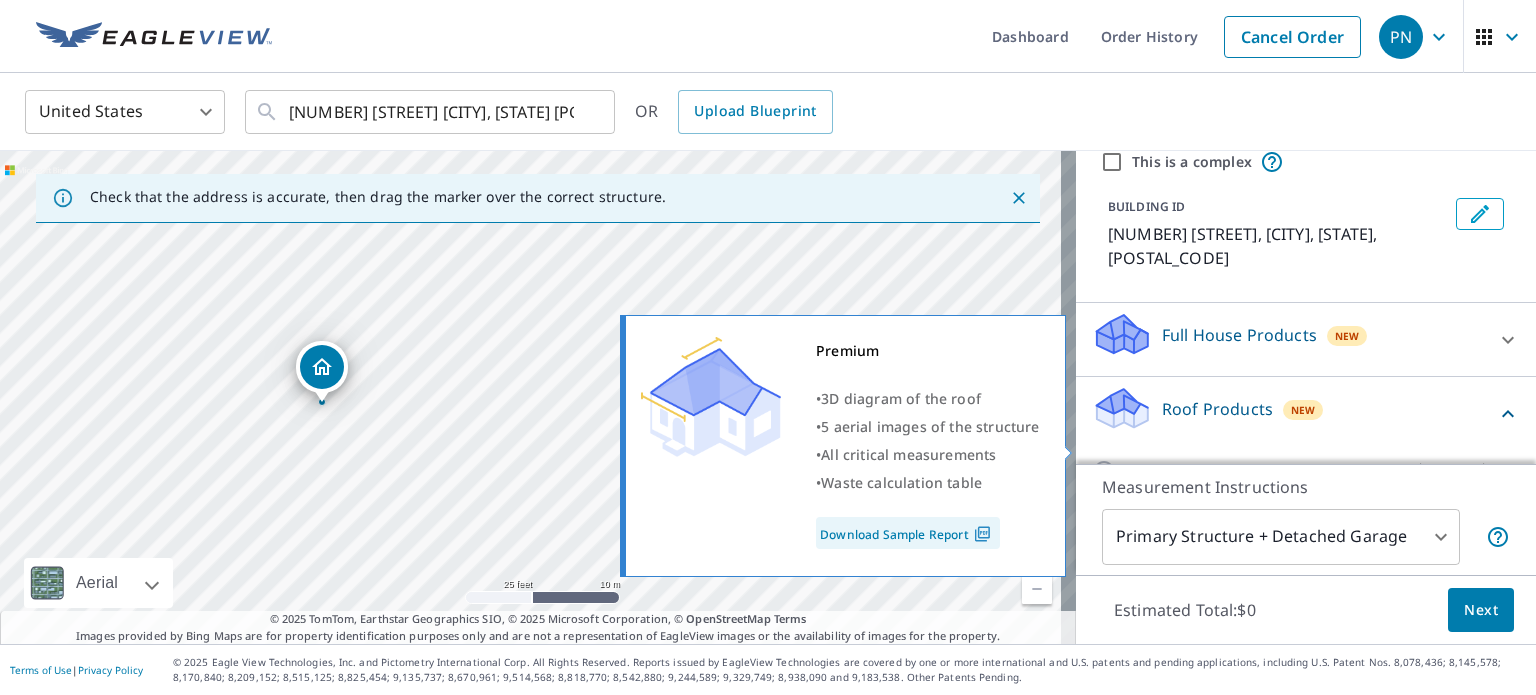 click on "Premium $21.75 - $69.5" at bounding box center [1107, 471] 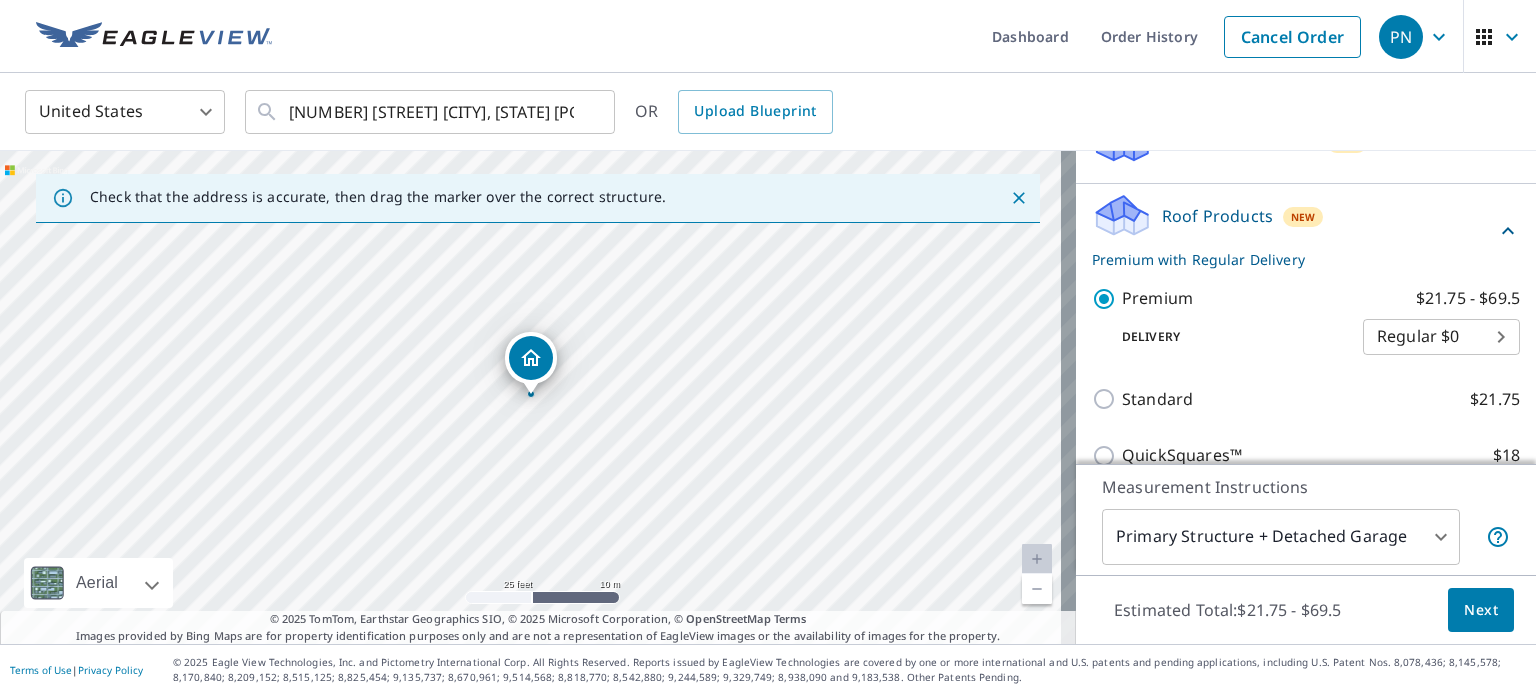 scroll, scrollTop: 274, scrollLeft: 0, axis: vertical 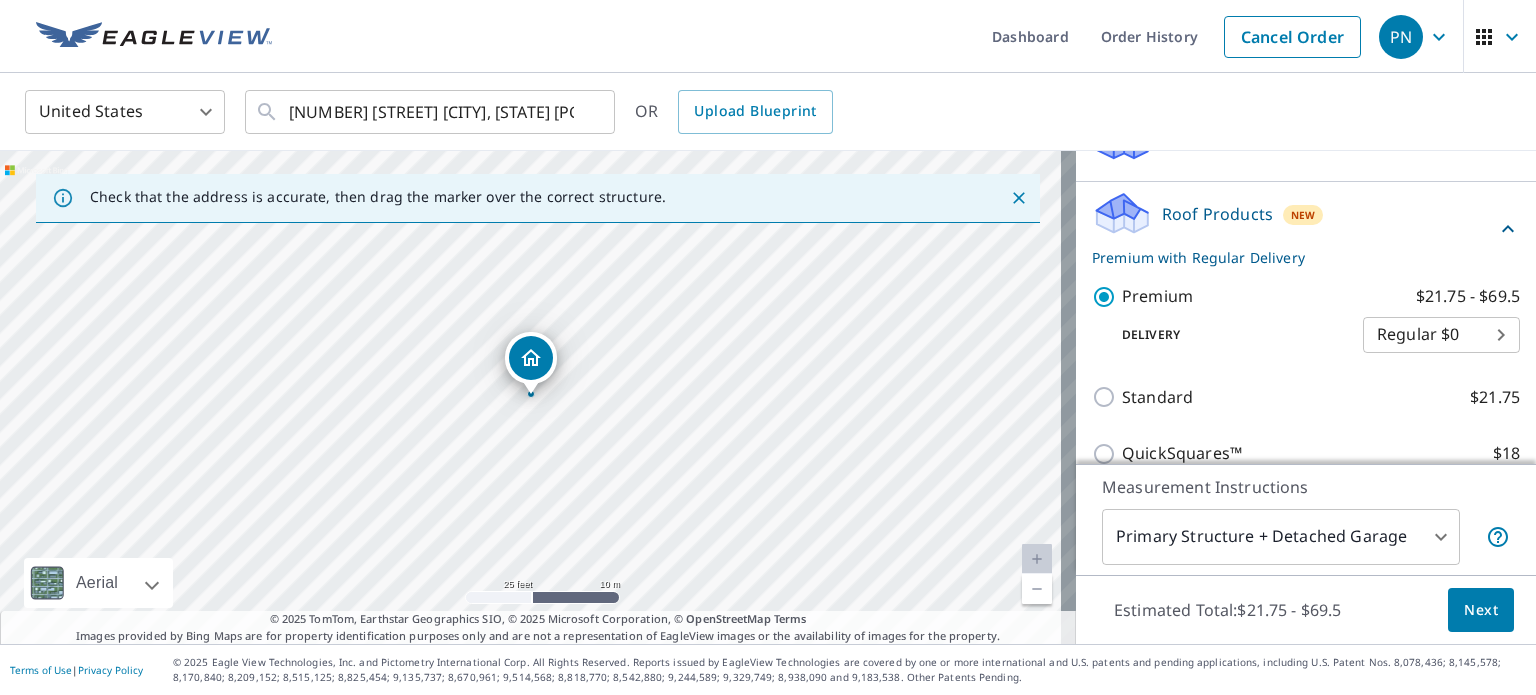 click on "[NUMBER] [NAME] Premium with Regular Delivery Premium $21.75 - $69.5 Delivery Regular $0 8 ​ Standard $21.75 QuickSquares™ $18 Gutter" at bounding box center [768, 347] 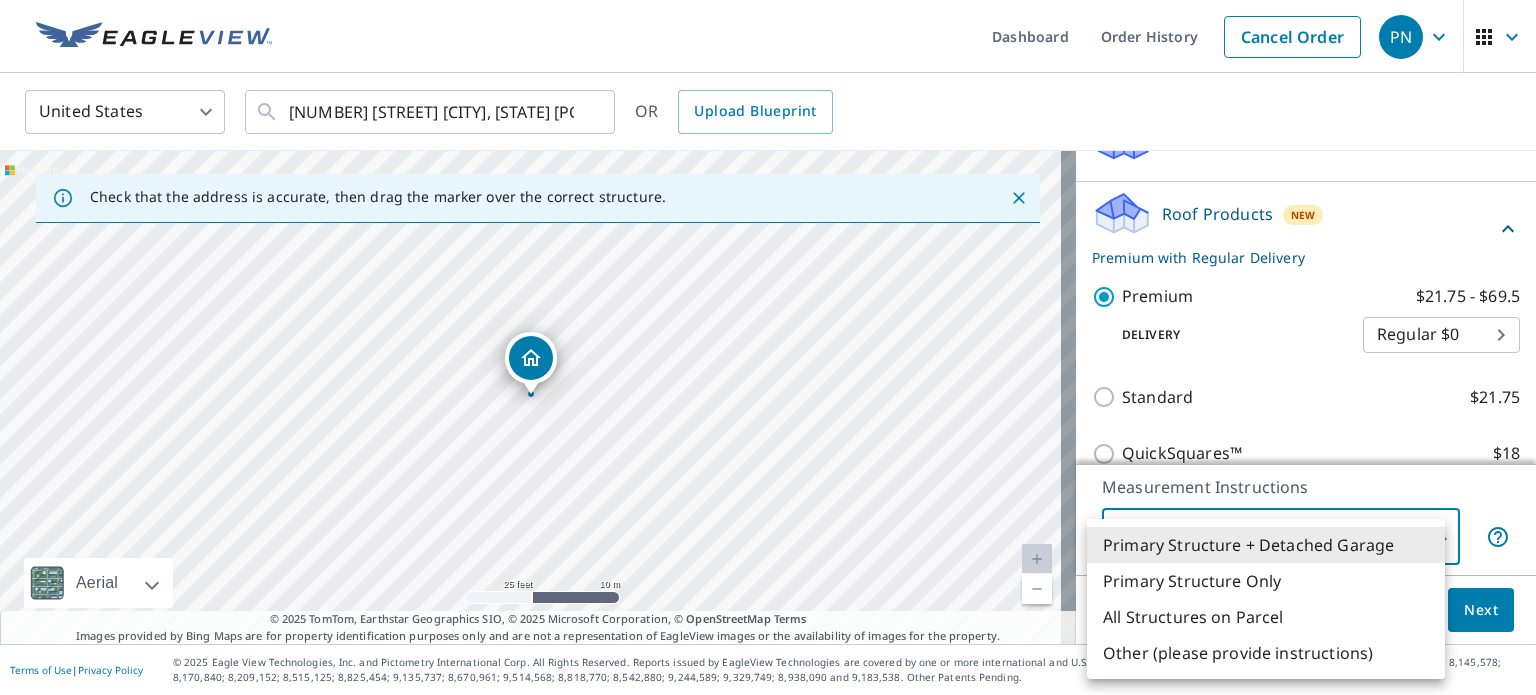 click on "Primary Structure Only" at bounding box center [1266, 581] 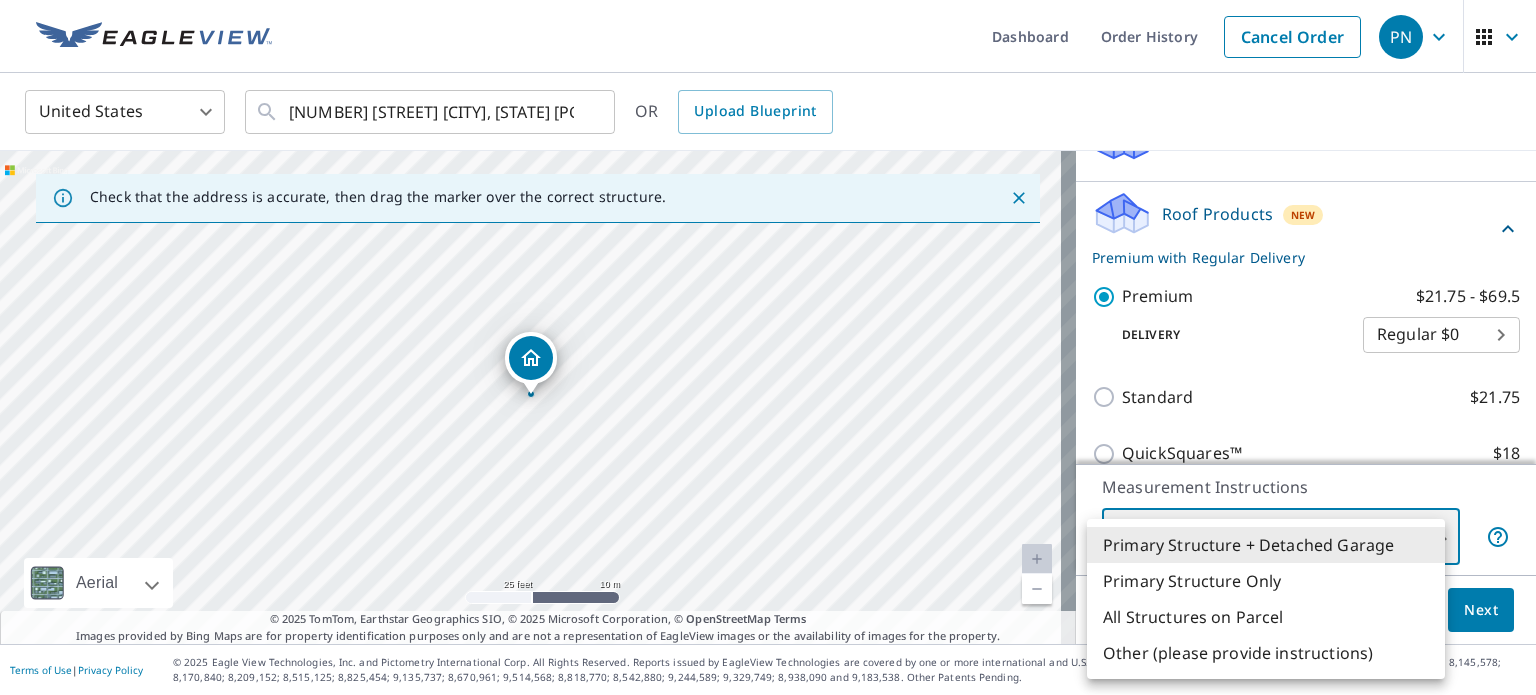 type on "2" 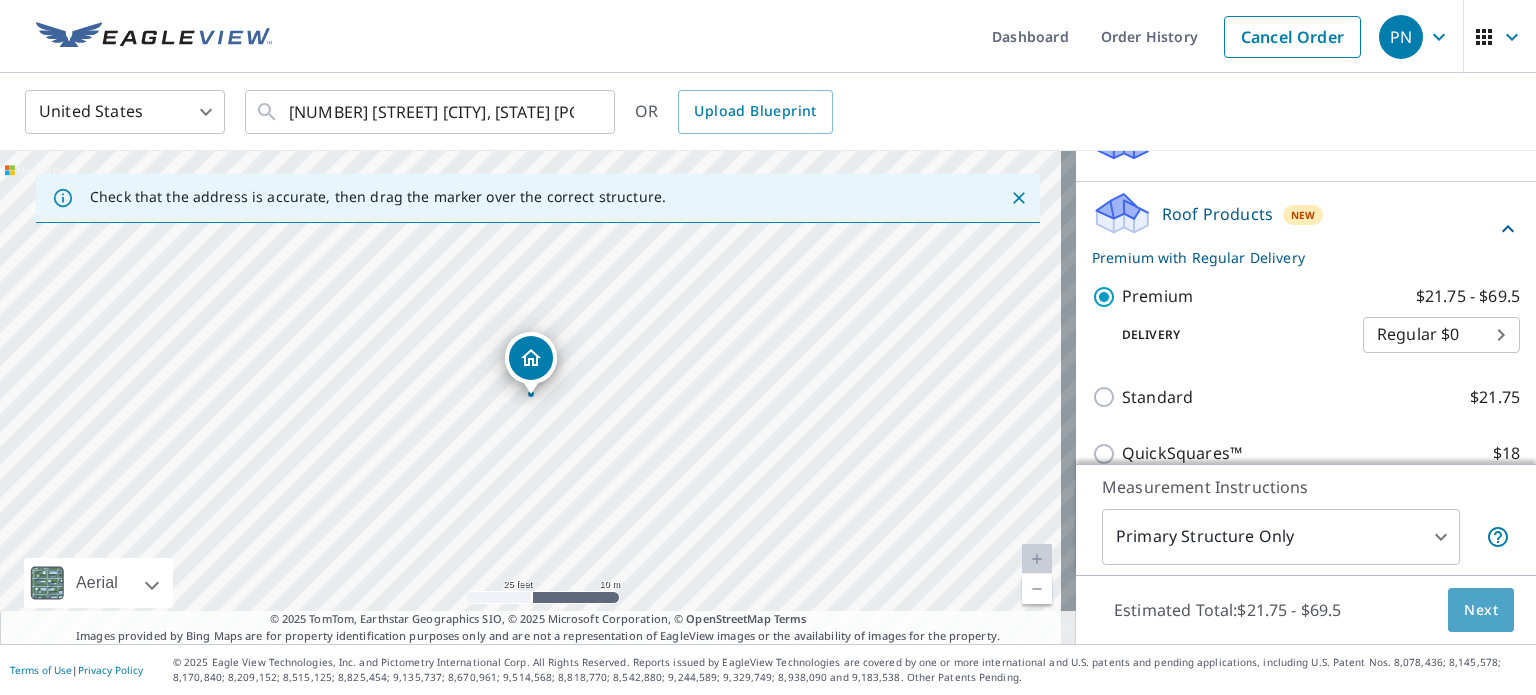 click on "Next" at bounding box center (1481, 610) 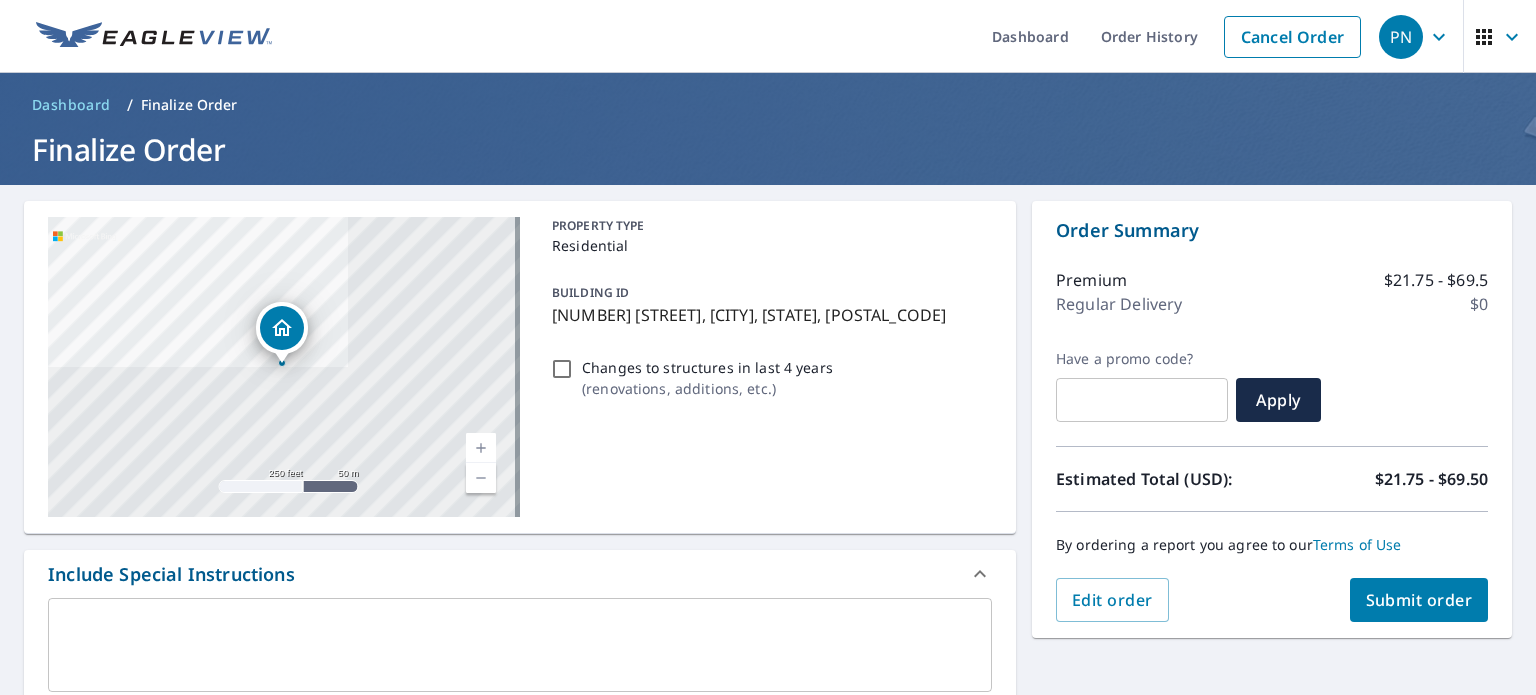 click on "Submit order" at bounding box center (1419, 600) 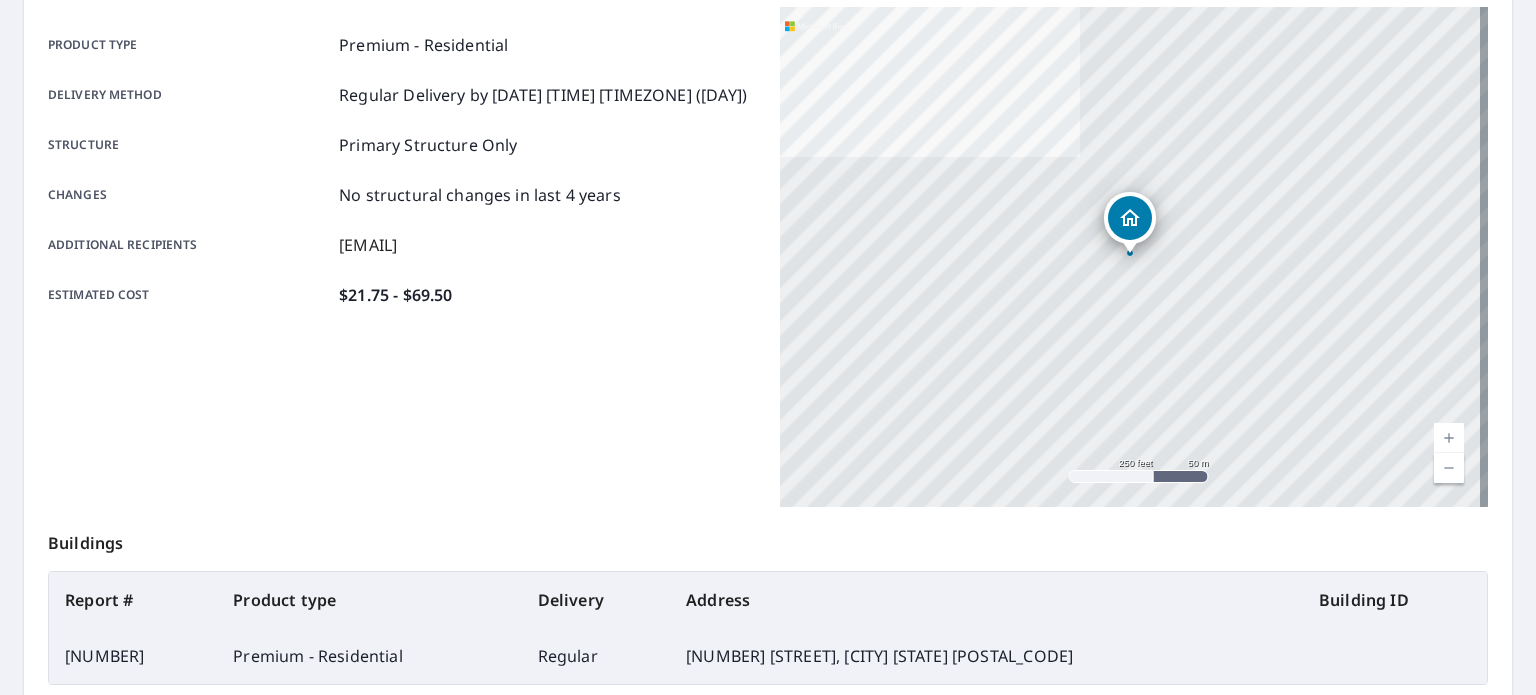 scroll, scrollTop: 480, scrollLeft: 0, axis: vertical 